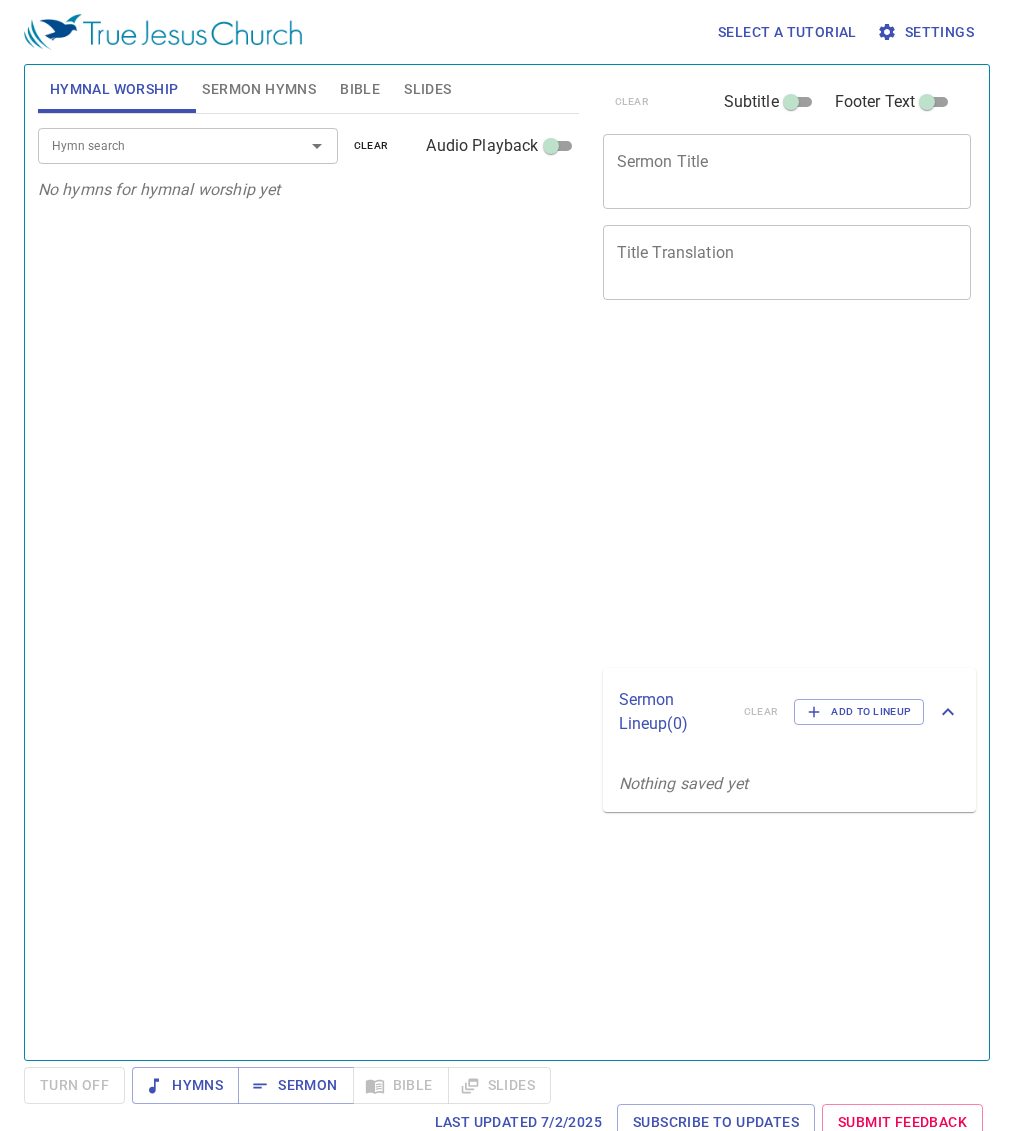 scroll, scrollTop: 0, scrollLeft: 0, axis: both 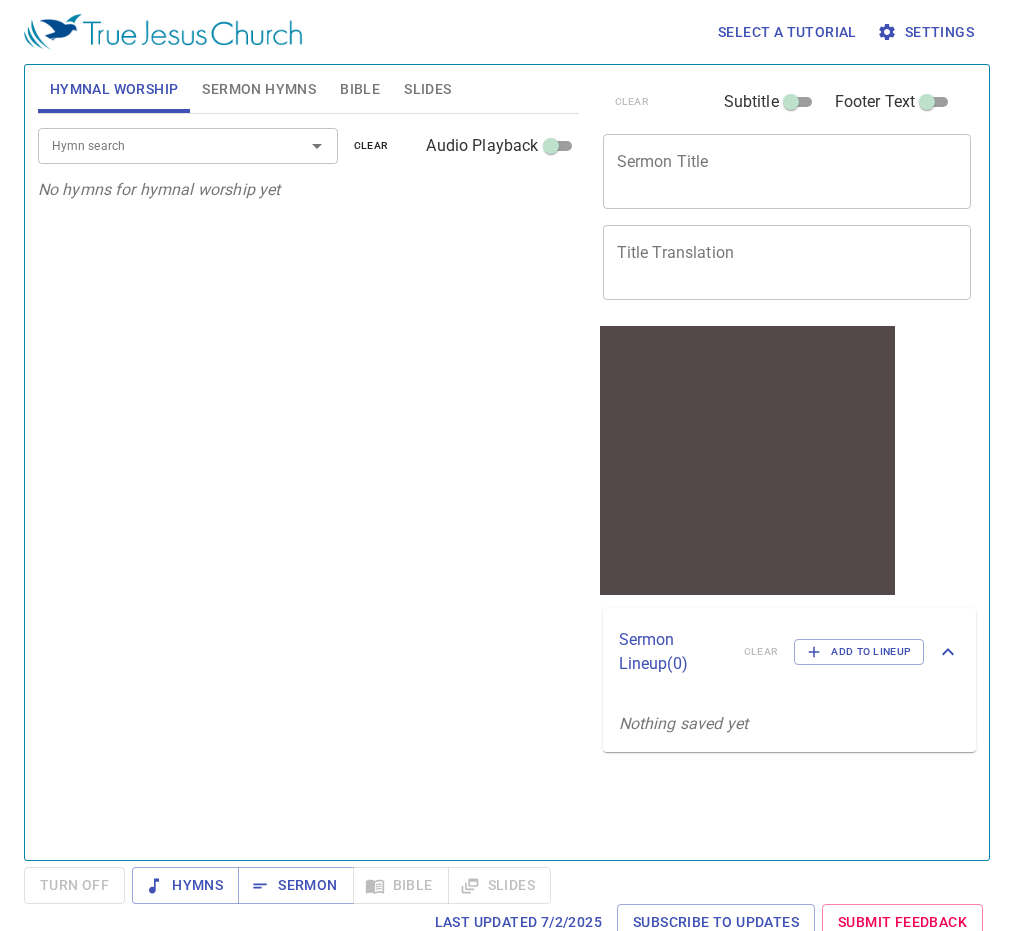 click on "Bible" at bounding box center (360, 89) 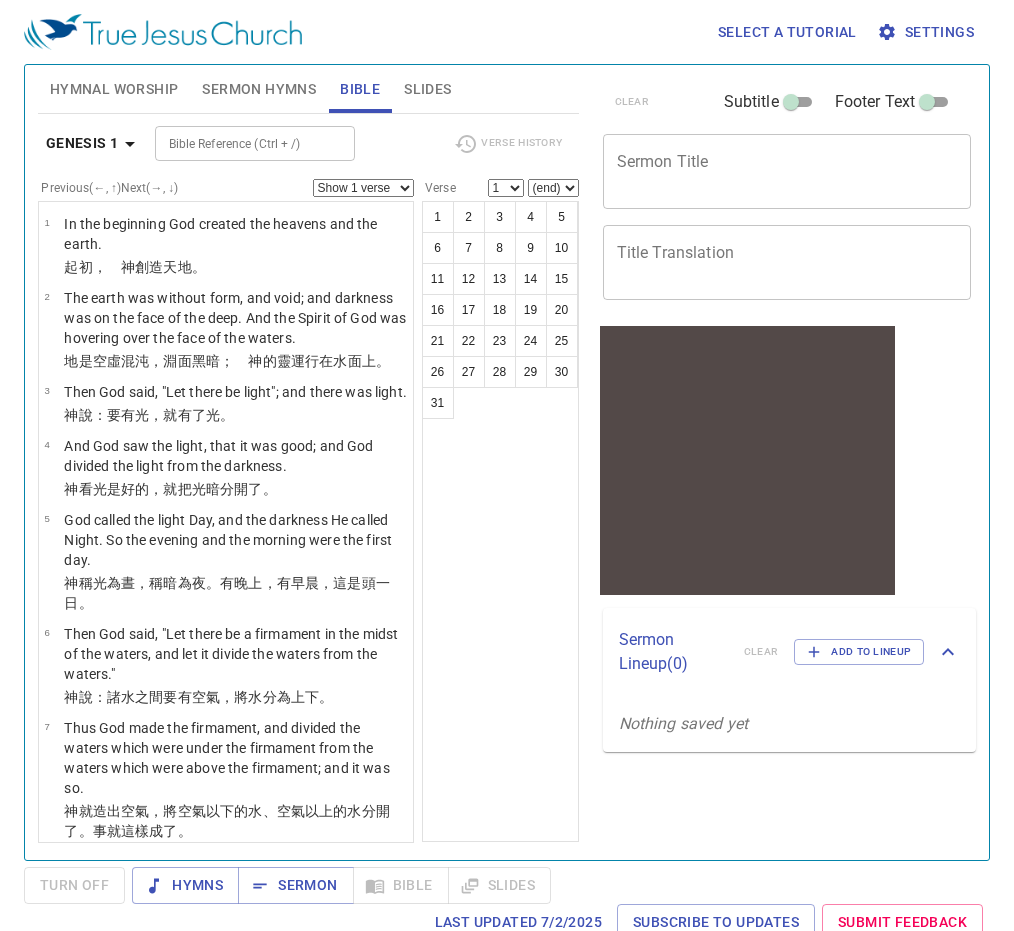 click on "Slides" at bounding box center [427, 89] 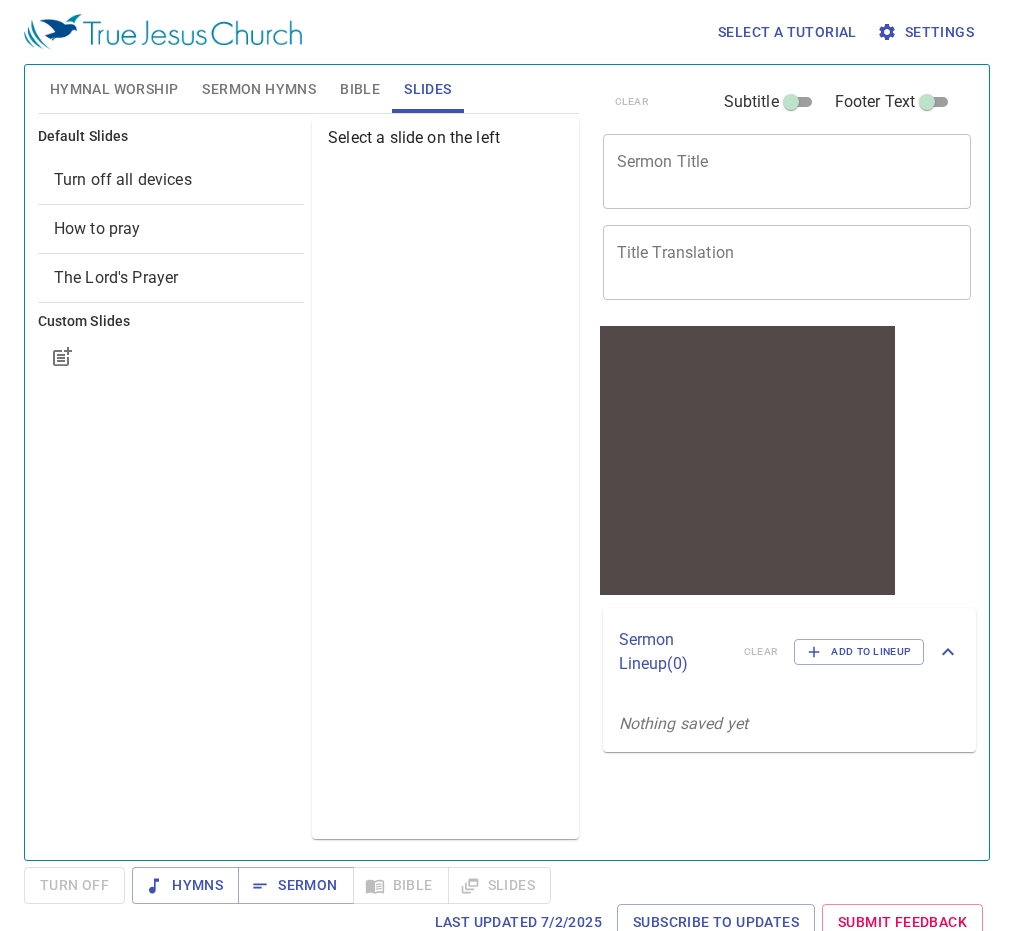 click on "Turn off all devices" at bounding box center (171, 180) 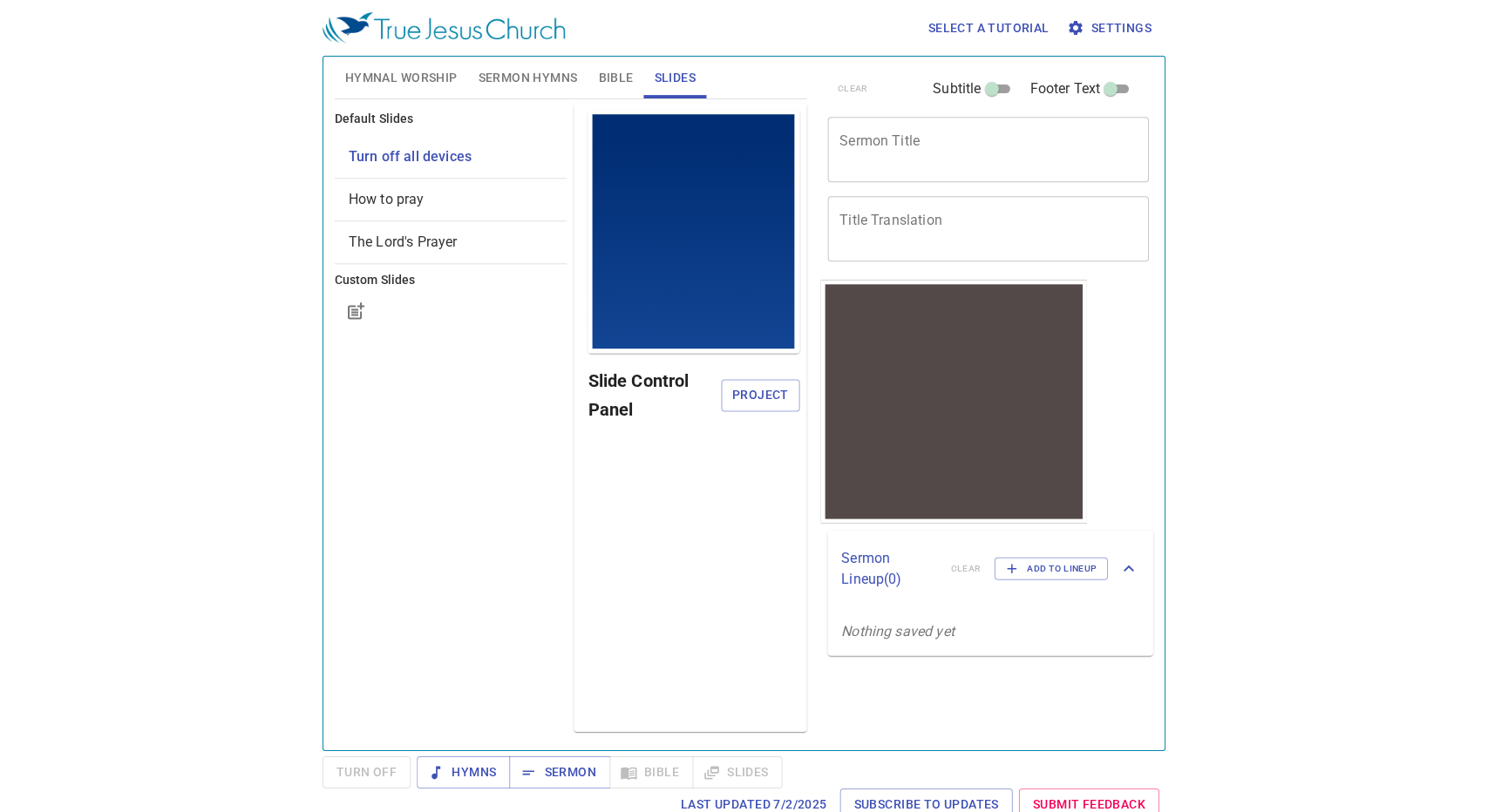 scroll, scrollTop: 0, scrollLeft: 0, axis: both 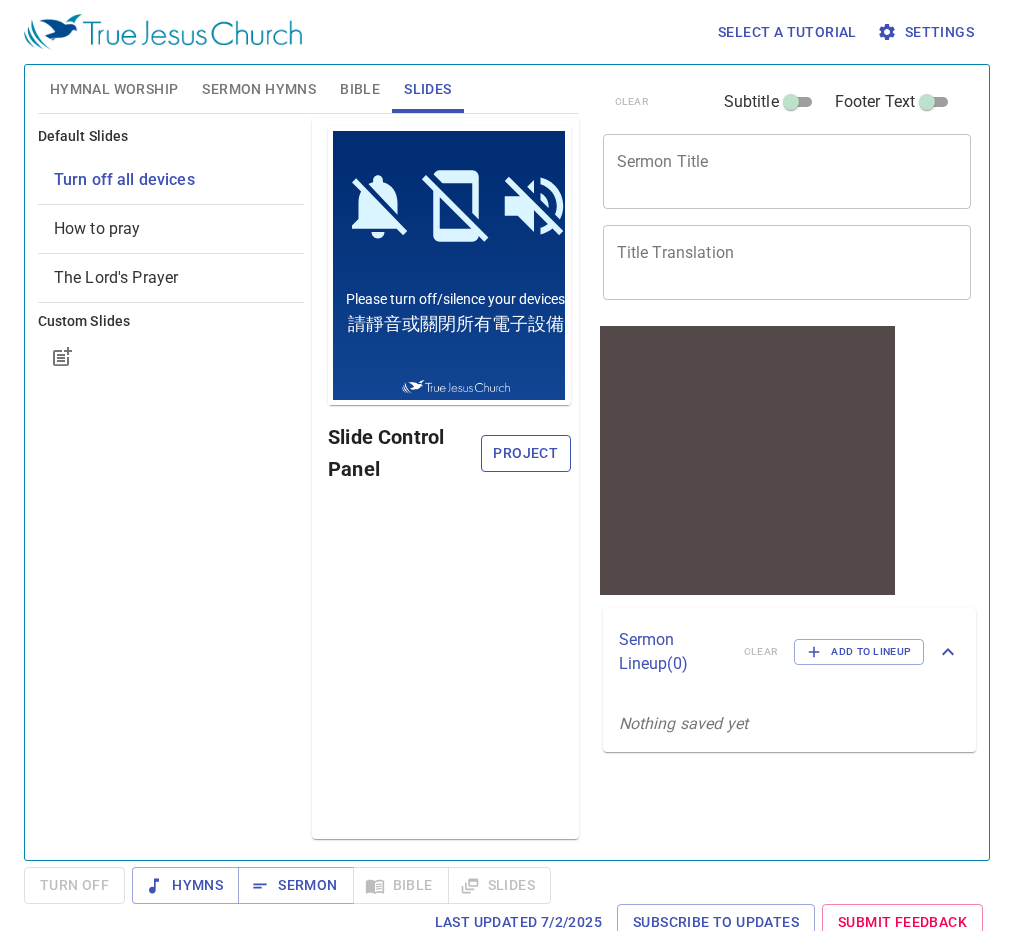 click on "Project" at bounding box center (525, 453) 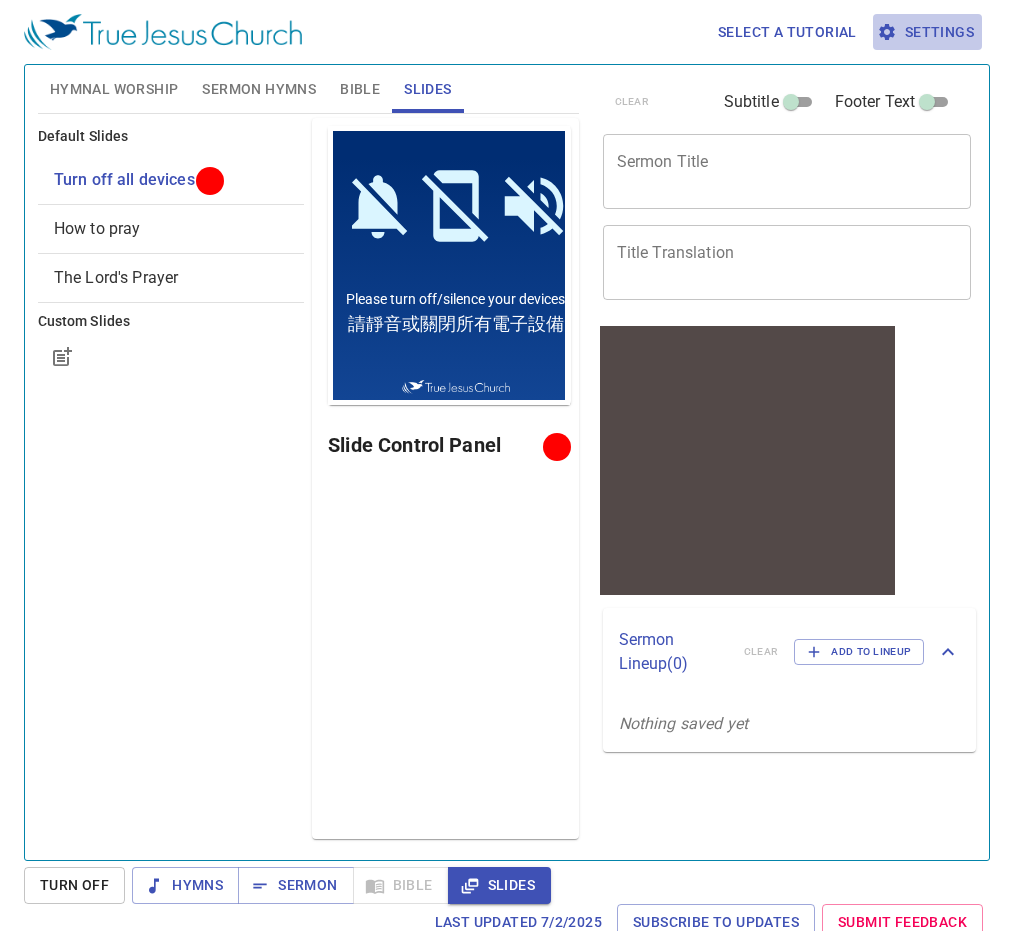 click on "Settings" at bounding box center (927, 32) 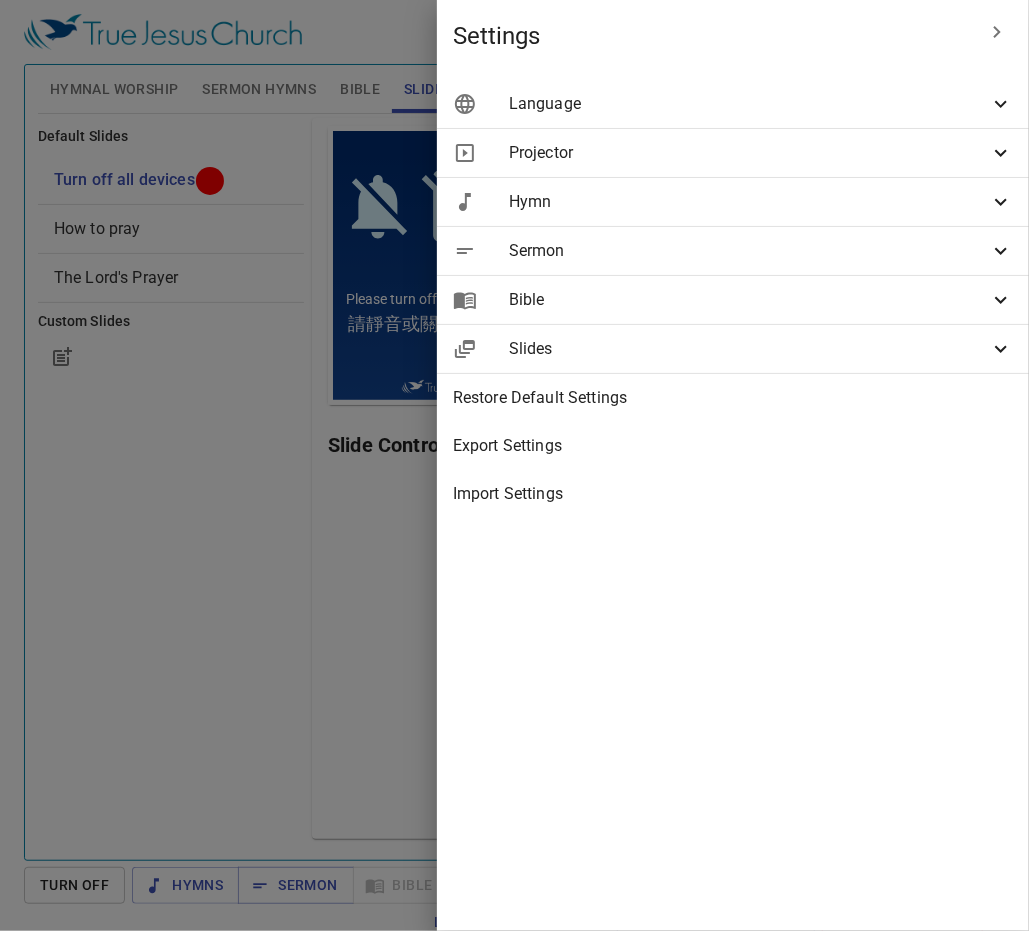 click on "Language" at bounding box center (749, 104) 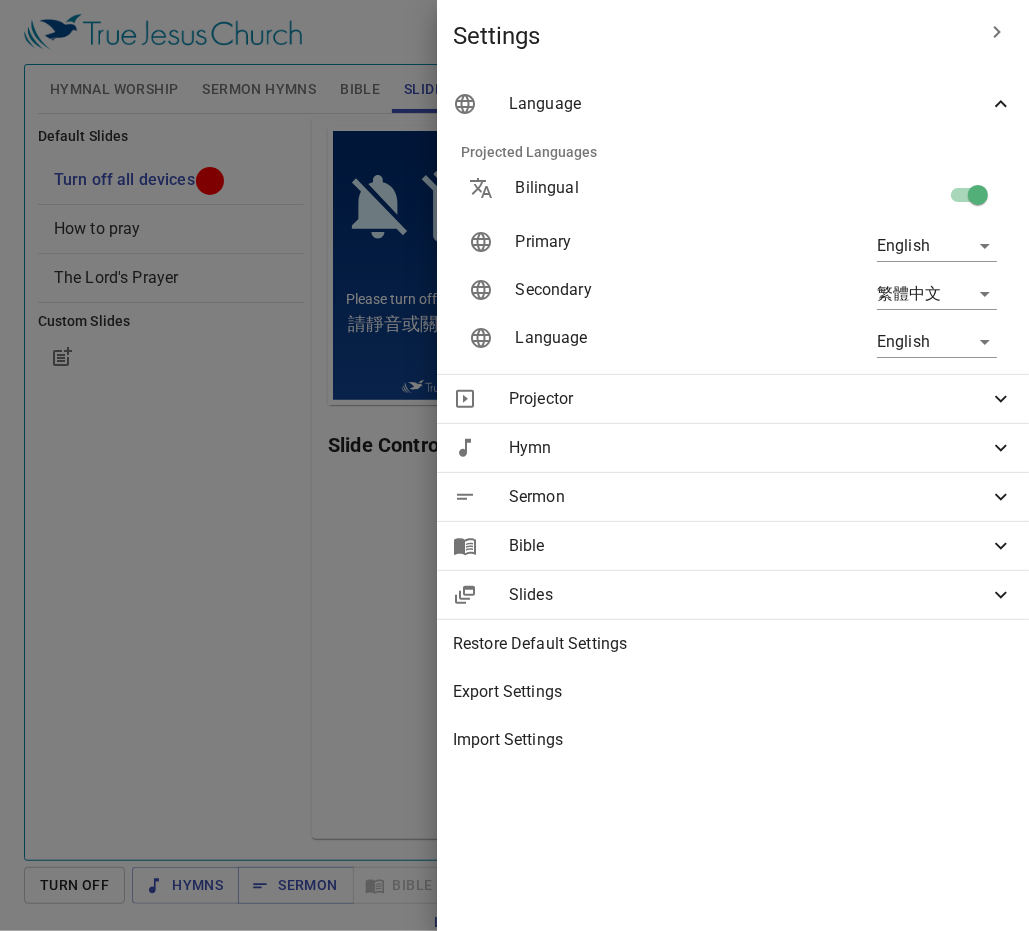 click on "Select a tutorial Settings Hymnal Worship Sermon Hymns Bible Slides Hymn search Hymn search   clear Audio Playback No hymns for hymnal worship yet Hymn search Hymn search   clear Audio Playback No hymns for sermon yet Genesis 1 Bible Reference (Ctrl + /) Bible Reference (Ctrl + /)   Verse History   Previous  (←, ↑)     Next  (→, ↓) Show 1 verse Show 2 verses Show 3 verses Show 4 verses Show 5 verses 1 In the beginning God created the heavens and the earth.   ﻿起初 ，　神 創造 天 地 。 2 The earth was without form, and void; and darkness was on the face of the deep. And the Spirit of God was hovering over the face of the waters.   地 是 空虛 混沌 ，淵 面 黑暗 ；　神 的靈 運行 在水 面 上 。 3 Then God said, "Let there be light"; and there was light.   神 說 ：要有 光 ，就有了光 。 4 And God saw the light, that it was good; and God divided the light from the darkness.   神 看 光 是好的 ，就把光 暗 分開了 。 5   神 稱 光 暗" at bounding box center [514, 465] 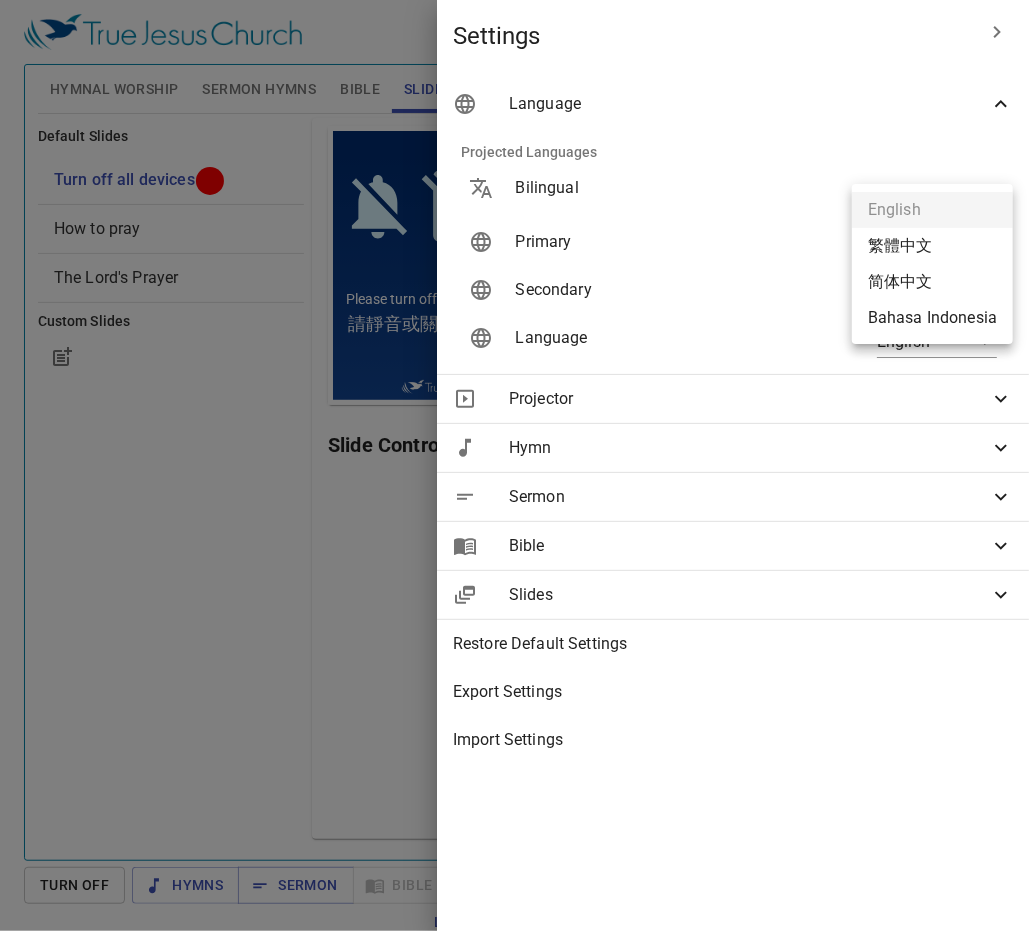 click at bounding box center (514, 465) 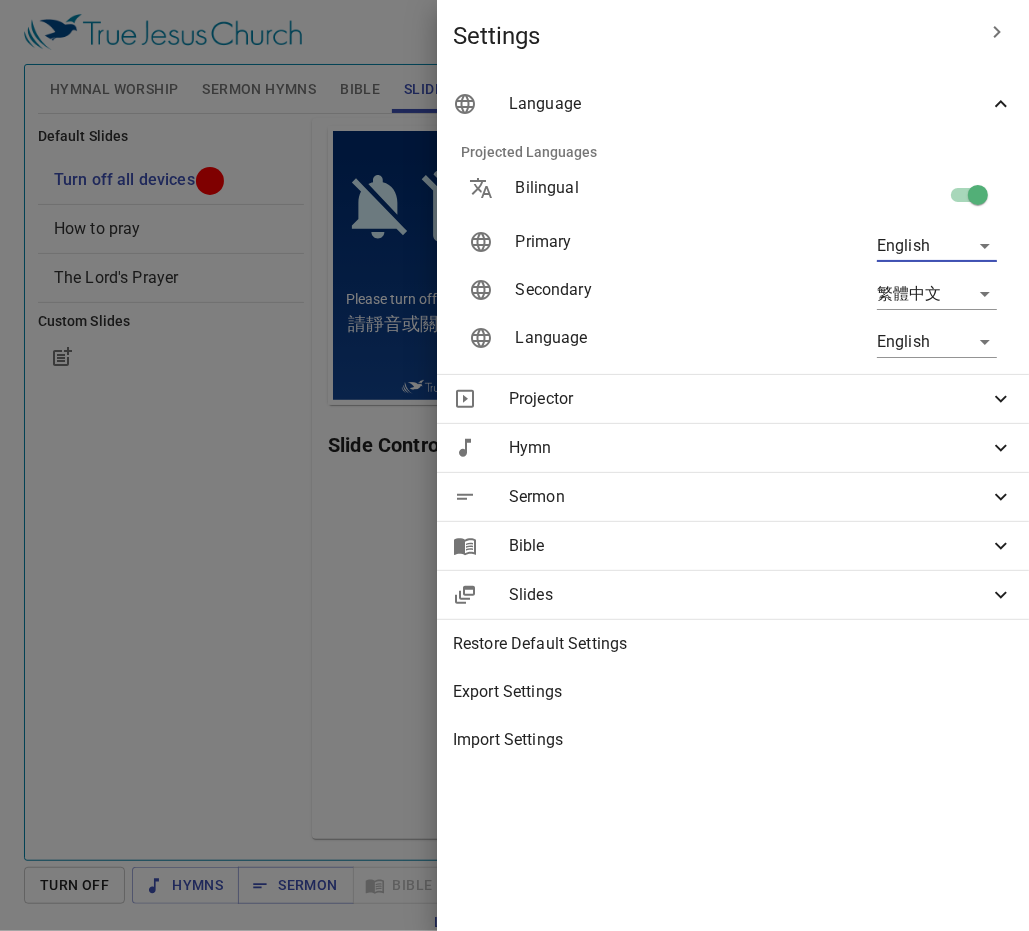click on "Select a tutorial Settings Hymnal Worship Sermon Hymns Bible Slides Hymn search Hymn search   clear Audio Playback No hymns for hymnal worship yet Hymn search Hymn search   clear Audio Playback No hymns for sermon yet Genesis 1 Bible Reference (Ctrl + /) Bible Reference (Ctrl + /)   Verse History   Previous  (←, ↑)     Next  (→, ↓) Show 1 verse Show 2 verses Show 3 verses Show 4 verses Show 5 verses 1 In the beginning God created the heavens and the earth.   ﻿起初 ，　神 創造 天 地 。 2 The earth was without form, and void; and darkness was on the face of the deep. And the Spirit of God was hovering over the face of the waters.   地 是 空虛 混沌 ，淵 面 黑暗 ；　神 的靈 運行 在水 面 上 。 3 Then God said, "Let there be light"; and there was light.   神 說 ：要有 光 ，就有了光 。 4 And God saw the light, that it was good; and God divided the light from the darkness.   神 看 光 是好的 ，就把光 暗 分開了 。 5   神 稱 光 暗" at bounding box center [514, 465] 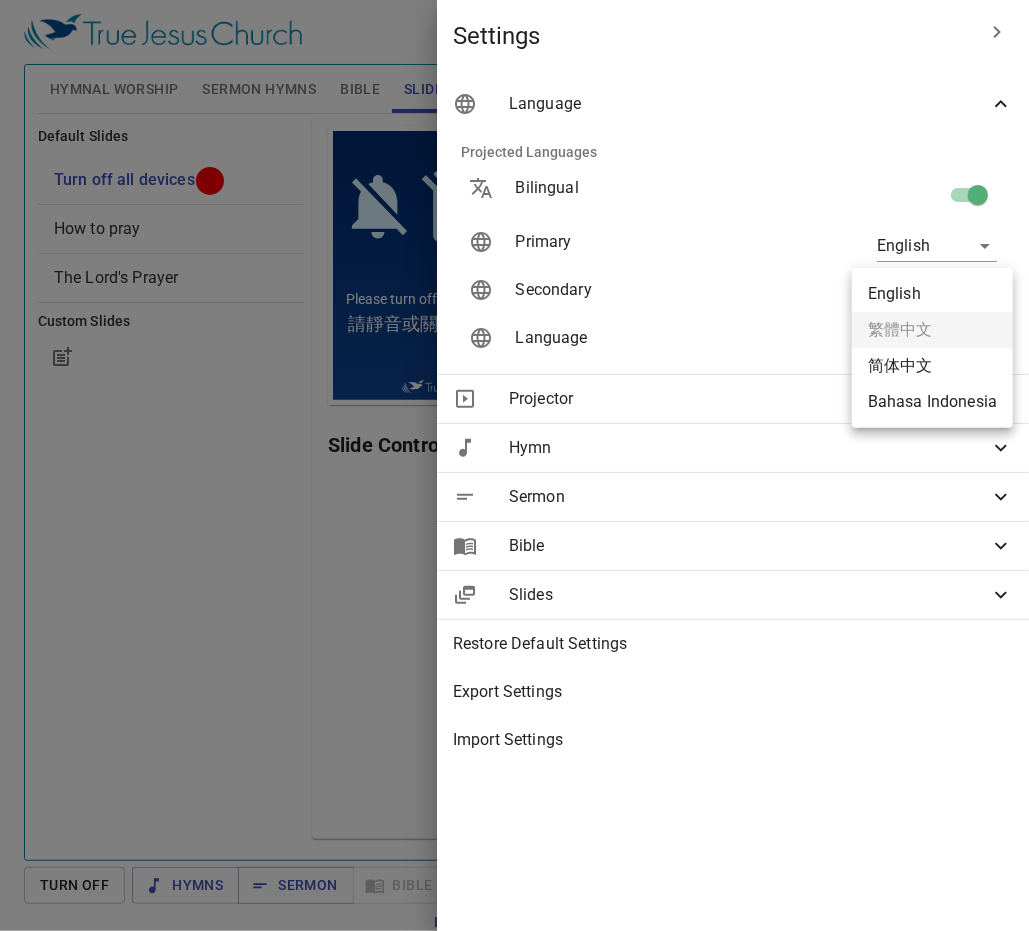 click on "简体中文" at bounding box center [932, 366] 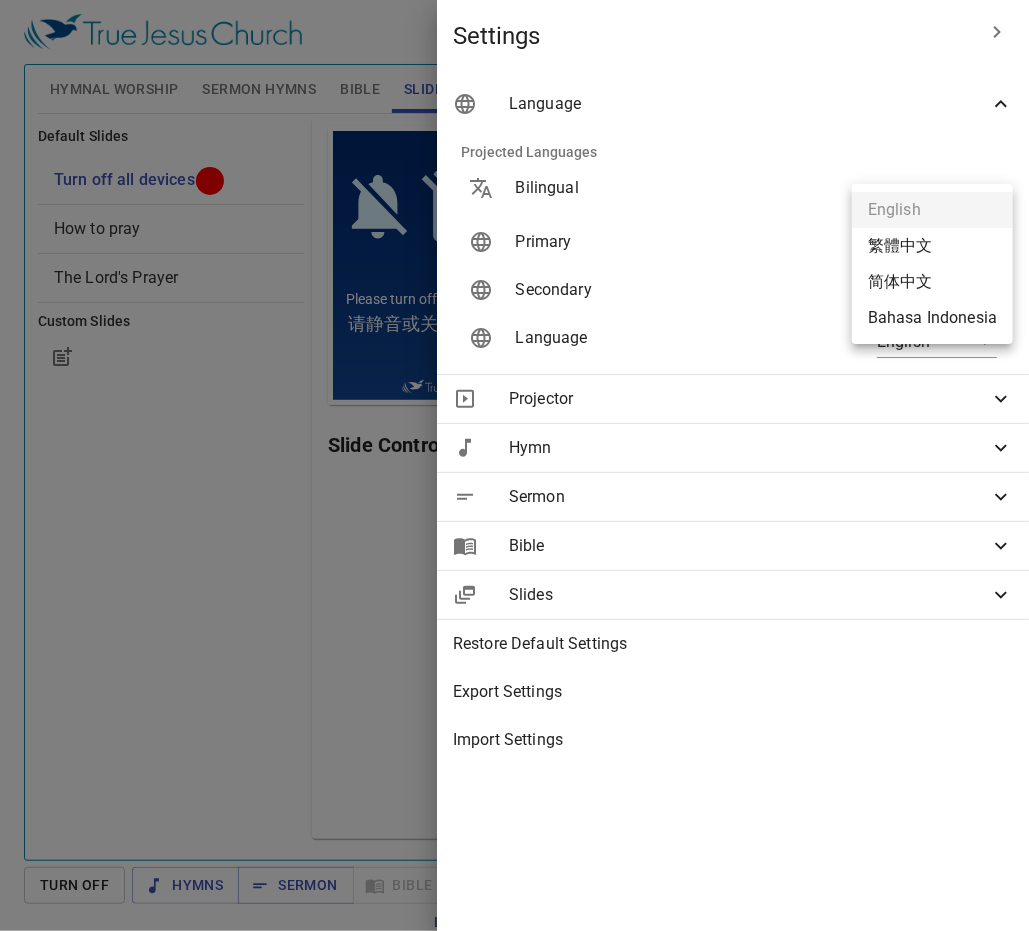 click on "In the beginning God created the heavens and the earth.   ﻿起初 ，　神 创造 天 地 。 2 The earth was without form, and void; and darkness was on the face of the deep. And the Spirit of God was hovering over the face of the waters.   地 是 空虚 混沌 ，渊 面 黑暗 ；　神 的灵 运行 在水 面 上 。 3 Then God said, "Let there be light"; and there was light.   神 说 ：要有 光 ，就有了光 。 4 And God saw the light, that it was good; and God divided the light from the darkness.   神 看 光 是好的 ，就把光 暗 分开了 。 5   神 称 光 暗" at bounding box center (514, 465) 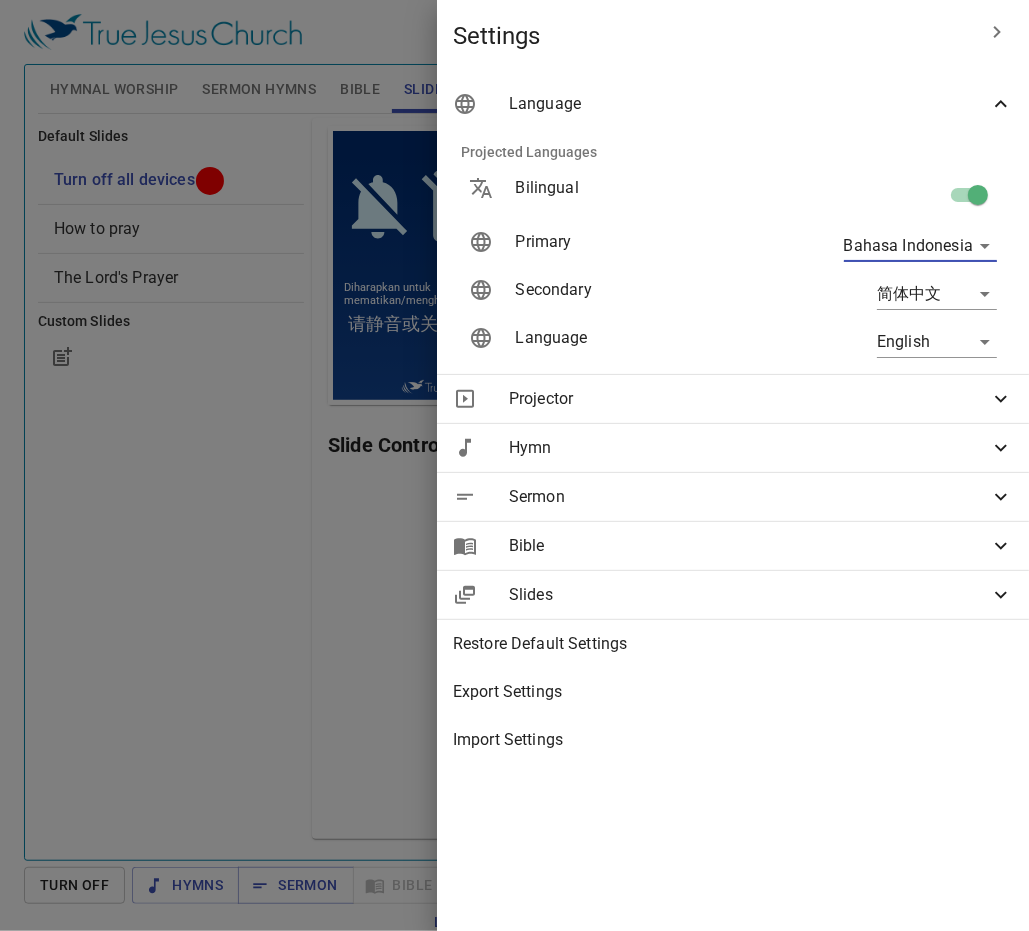 click at bounding box center (514, 465) 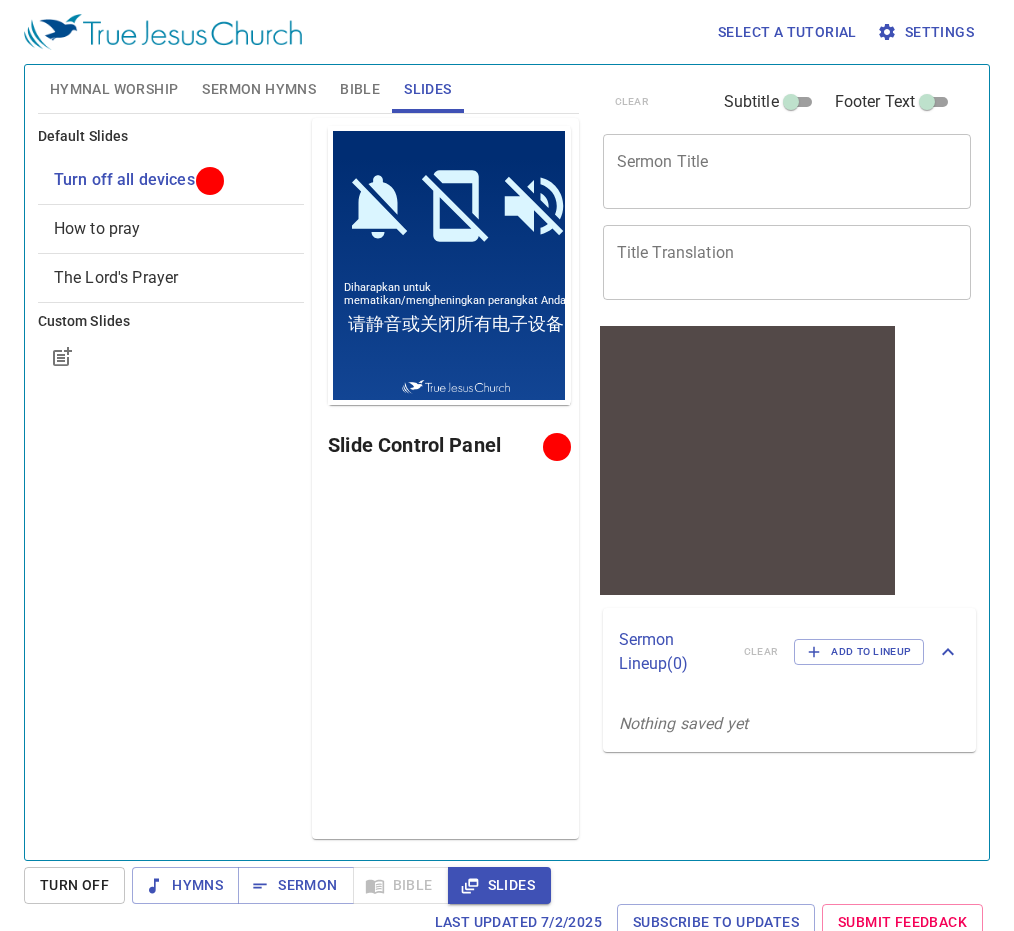 click on "Select a tutorial Settings" at bounding box center (503, 32) 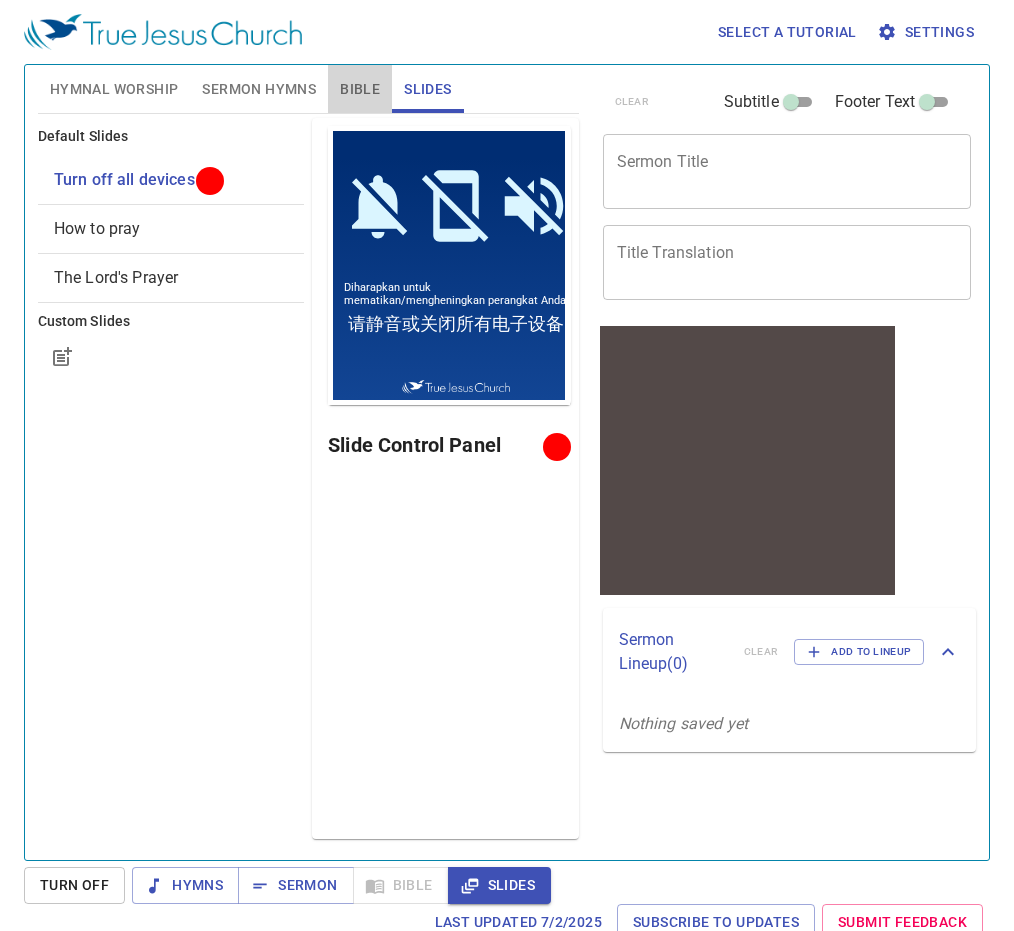 click on "Bible" at bounding box center (360, 89) 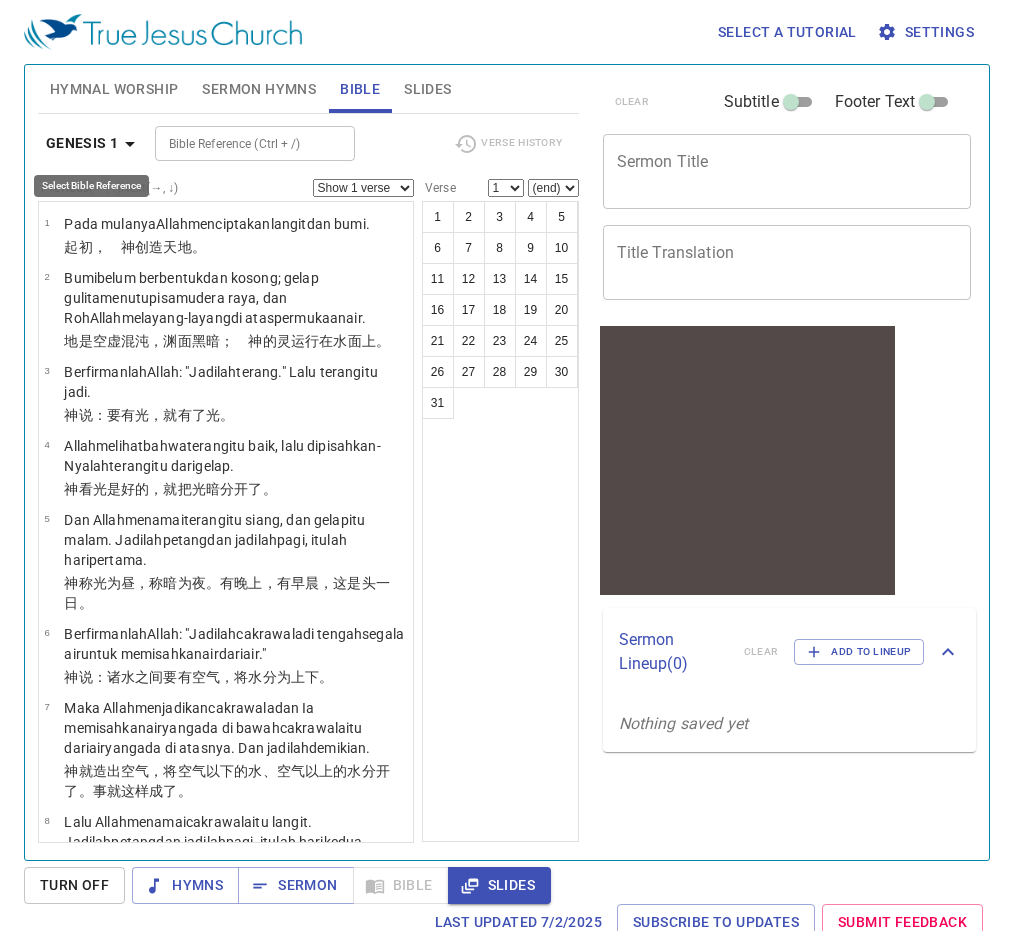 click 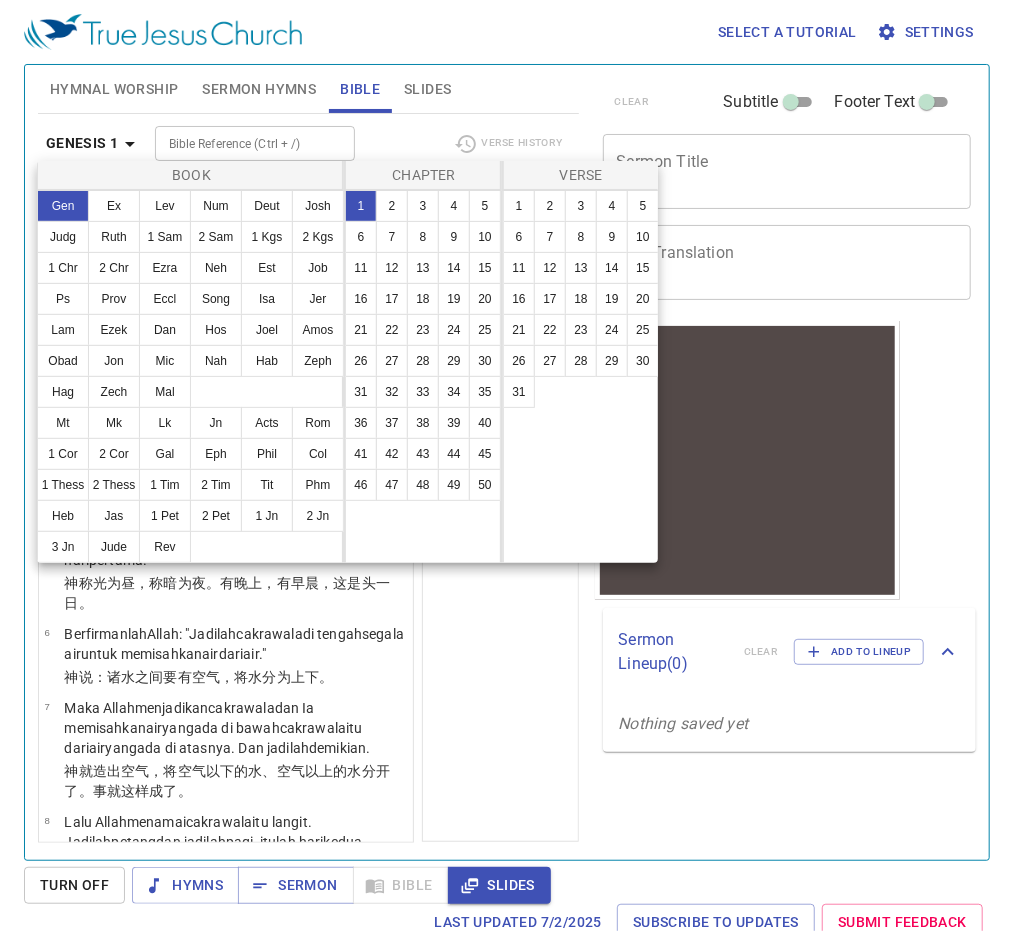 click at bounding box center [514, 465] 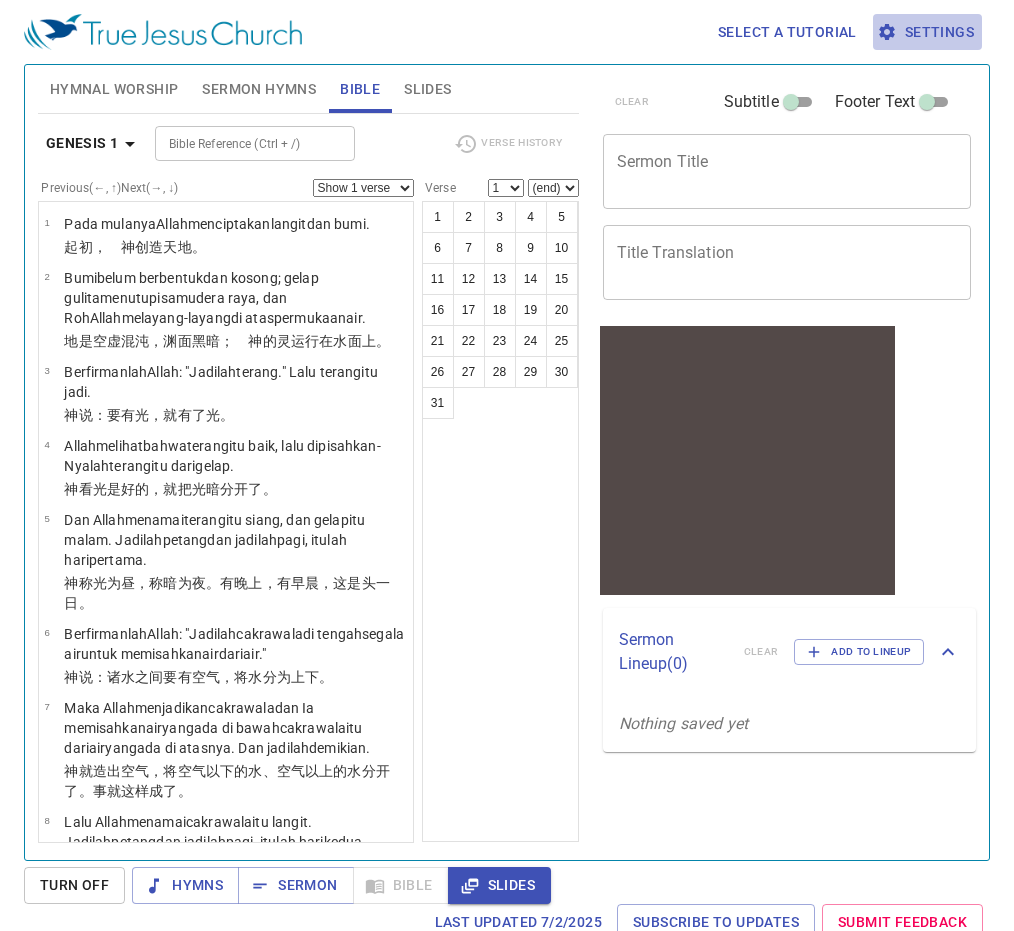 click on "Settings" at bounding box center (927, 32) 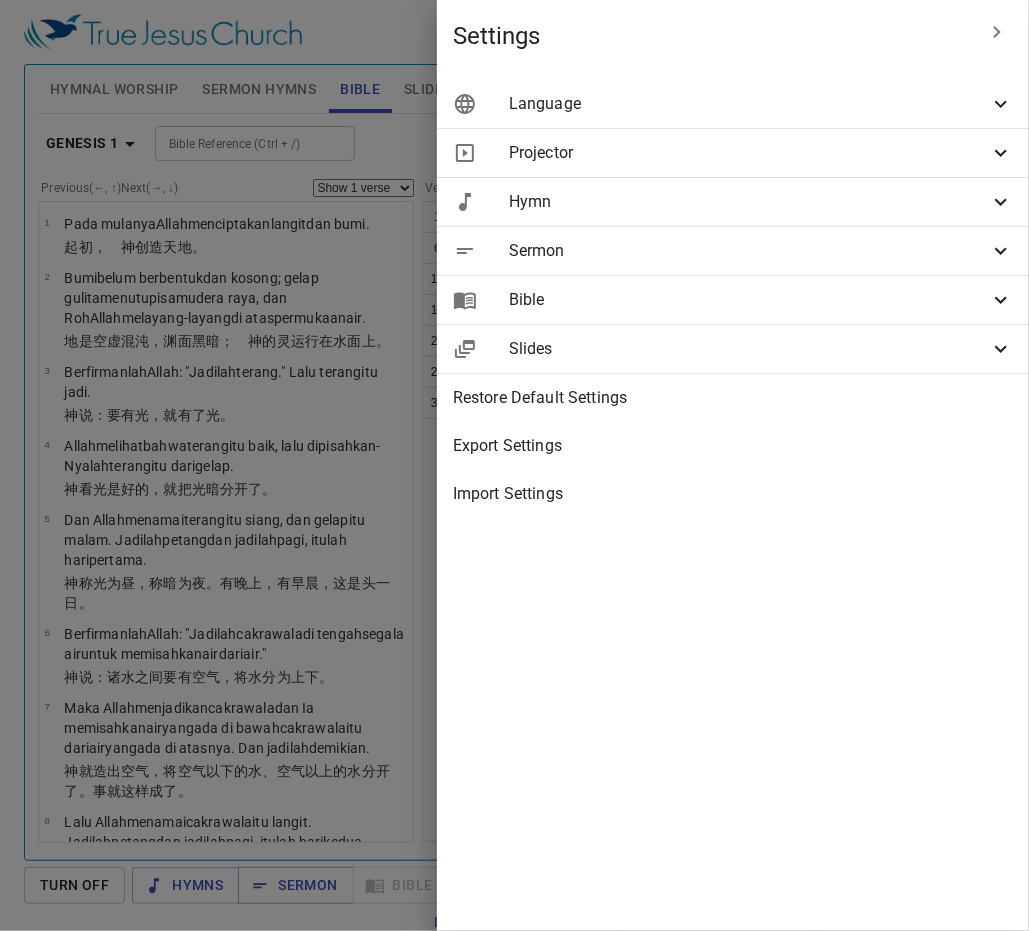 click on "Language" at bounding box center (749, 104) 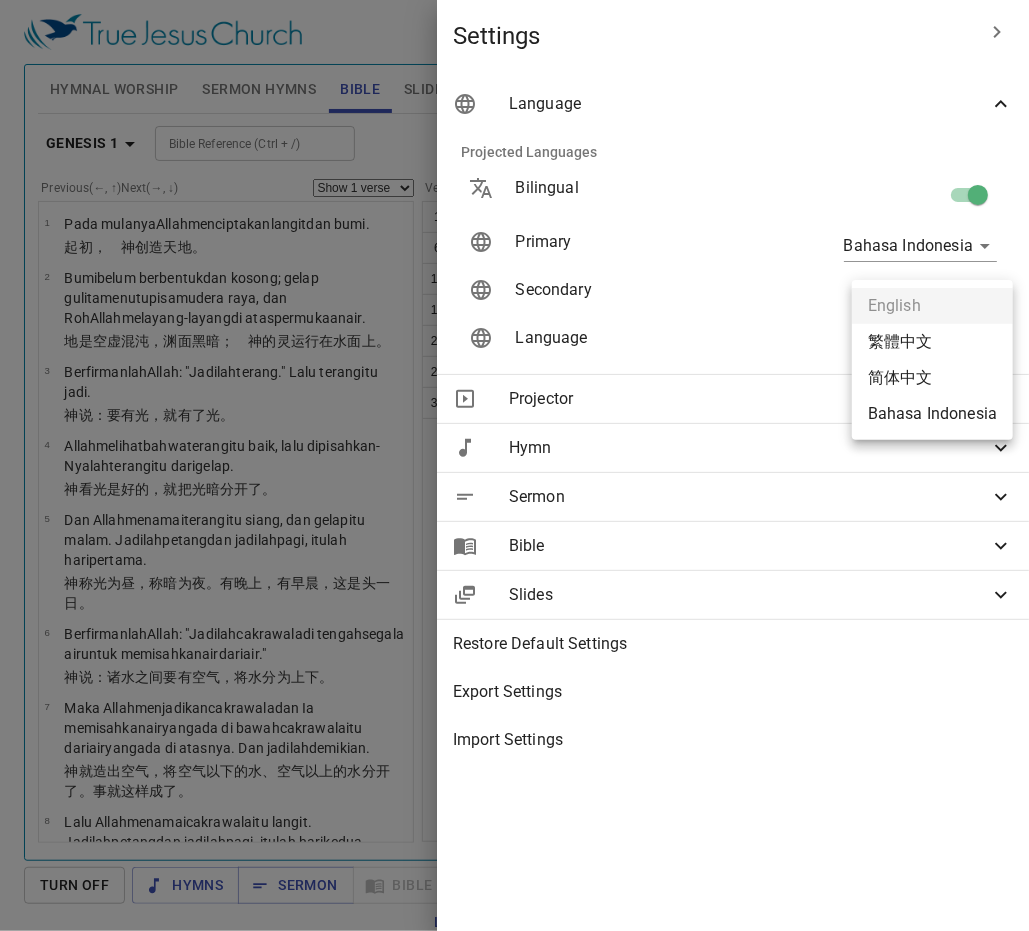 click on "Select a tutorial Settings Hymnal Worship Sermon Hymns Bible Slides Hymn search Hymn search   clear Audio Playback No hymns for hymnal worship yet Hymn search Hymn search   clear Audio Playback No hymns for sermon yet Genesis 1 Bible Reference (Ctrl + /) Bible Reference (Ctrl + /)   Verse History   Previous  (←, ↑)     Next  (→, ↓) Show 1 verse Show 2 verses Show 3 verses Show 4 verses Show 5 verses 1 Pada mulanya  Allah  menciptakan  langit  dan bumi .    ﻿起初 ，　神 创造 天 地 。 2 Bumi  belum berbentuk  dan kosong ; gelap gulita  menutupi  samudera raya , dan Roh  Allah  melayang-layang  di atas  permukaan  air .    地 是 空虚 混沌 ，渊 面 黑暗 ；　神 的灵 运行 在水 面 上 。 3 Berfirmanlah  Allah : "Jadilah  terang ." Lalu terang  itu jadi .    神 说 ：要有 光 ，就有了光 。 4 Allah  melihat  bahwa  terang  itu baik , lalu dipisahkan-Nyalah  terang  itu dari  gelap .    神 看 光 是好的 ，就把光 暗 分开了 。 5   神 称 光 暗" at bounding box center (514, 465) 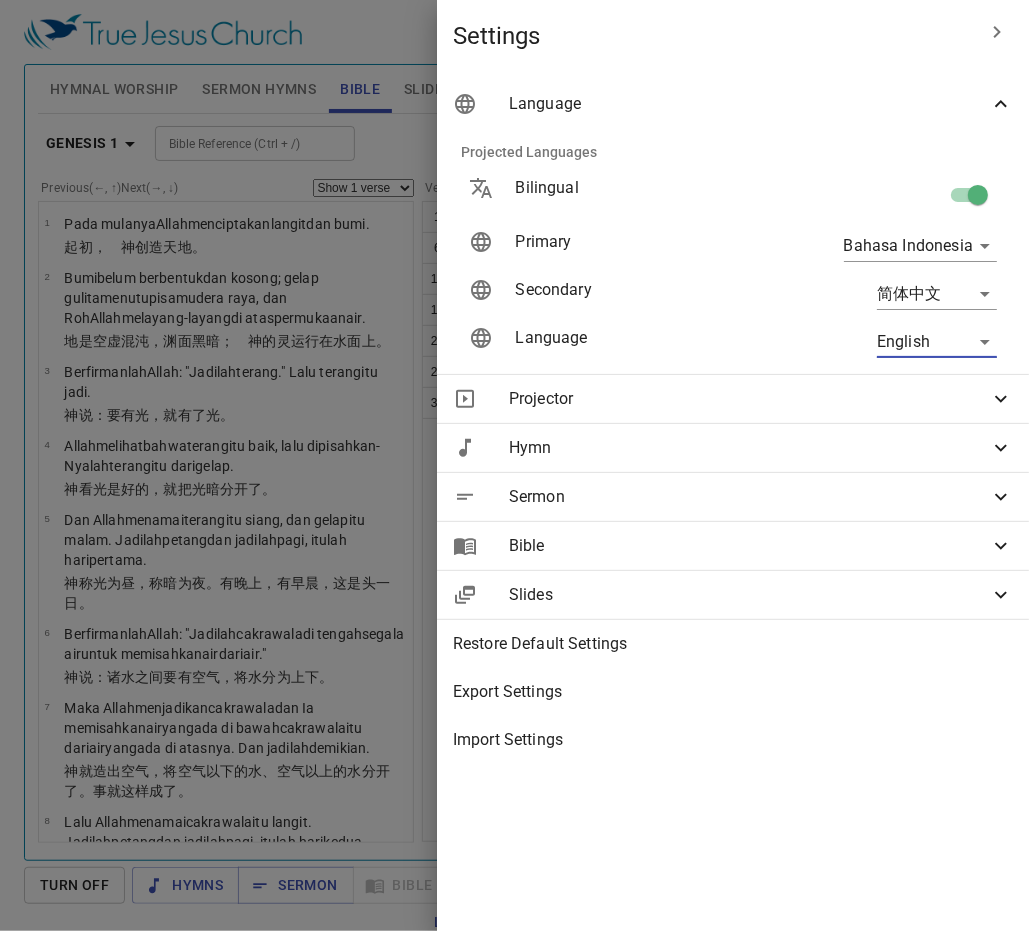 click at bounding box center [514, 465] 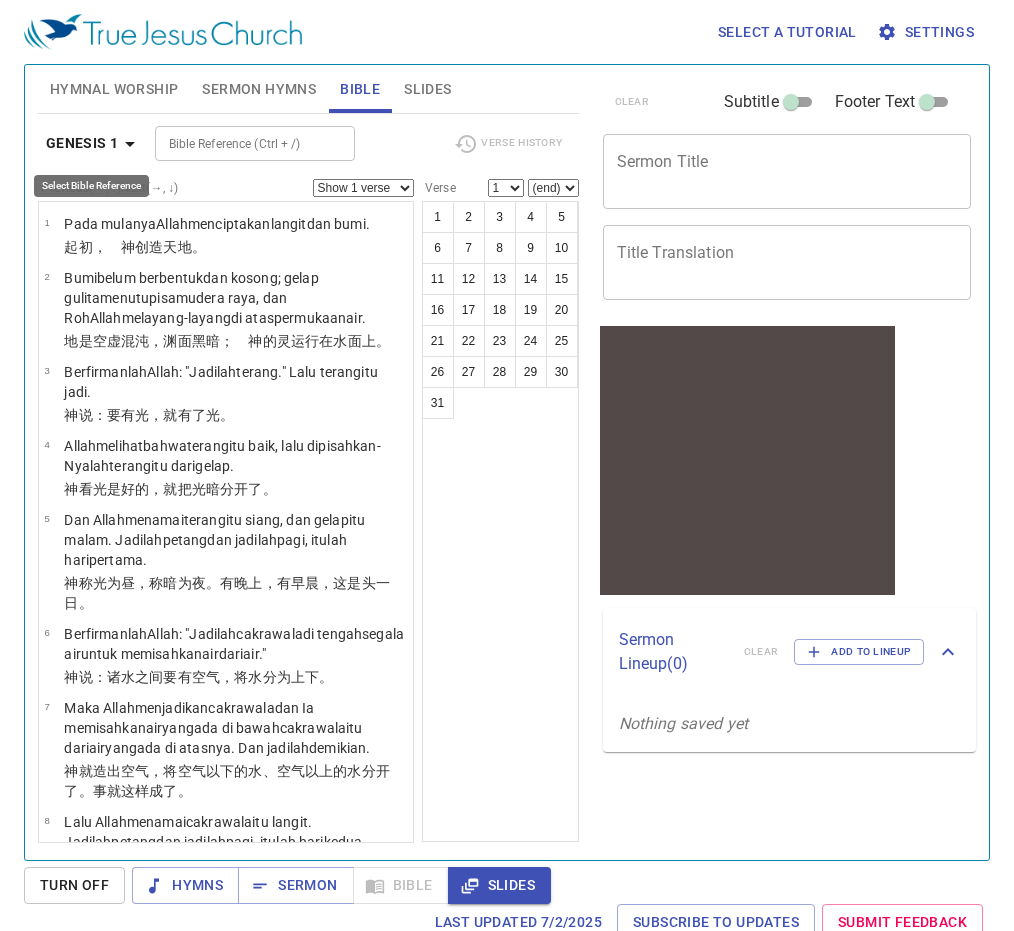 click 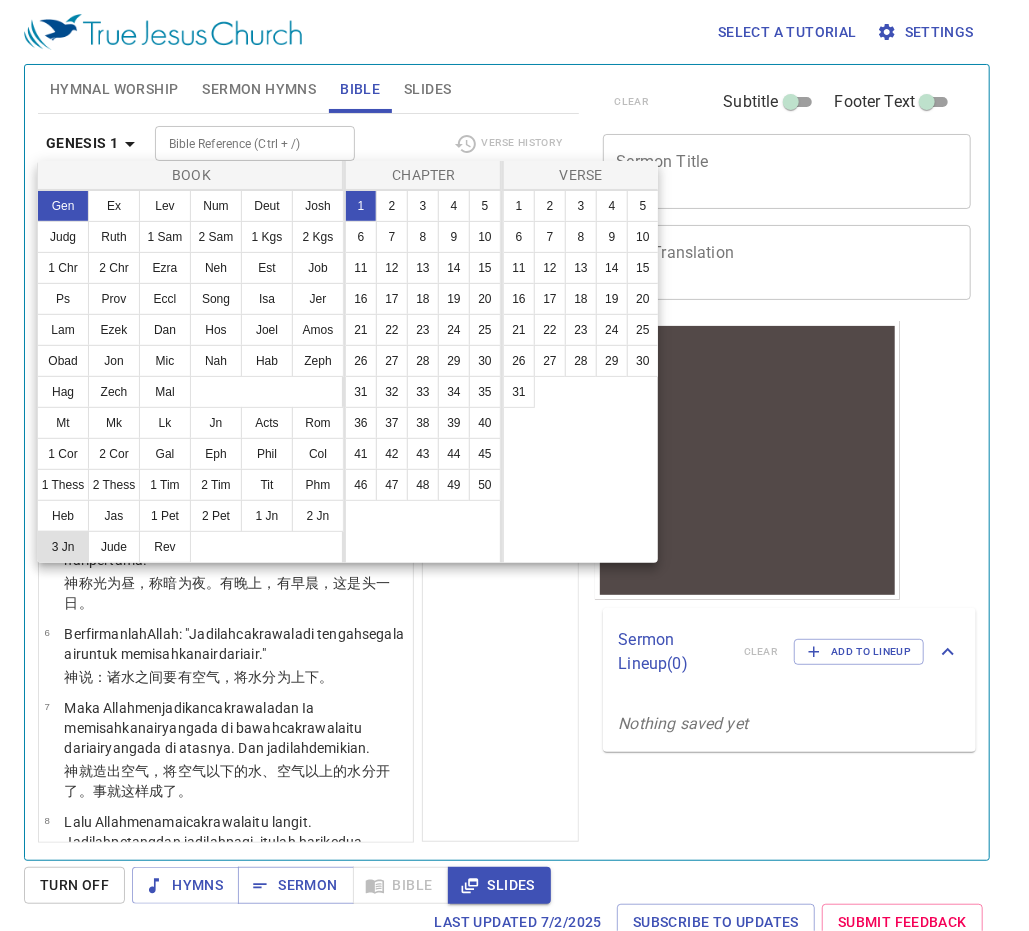 click on "3 Jn" at bounding box center (63, 547) 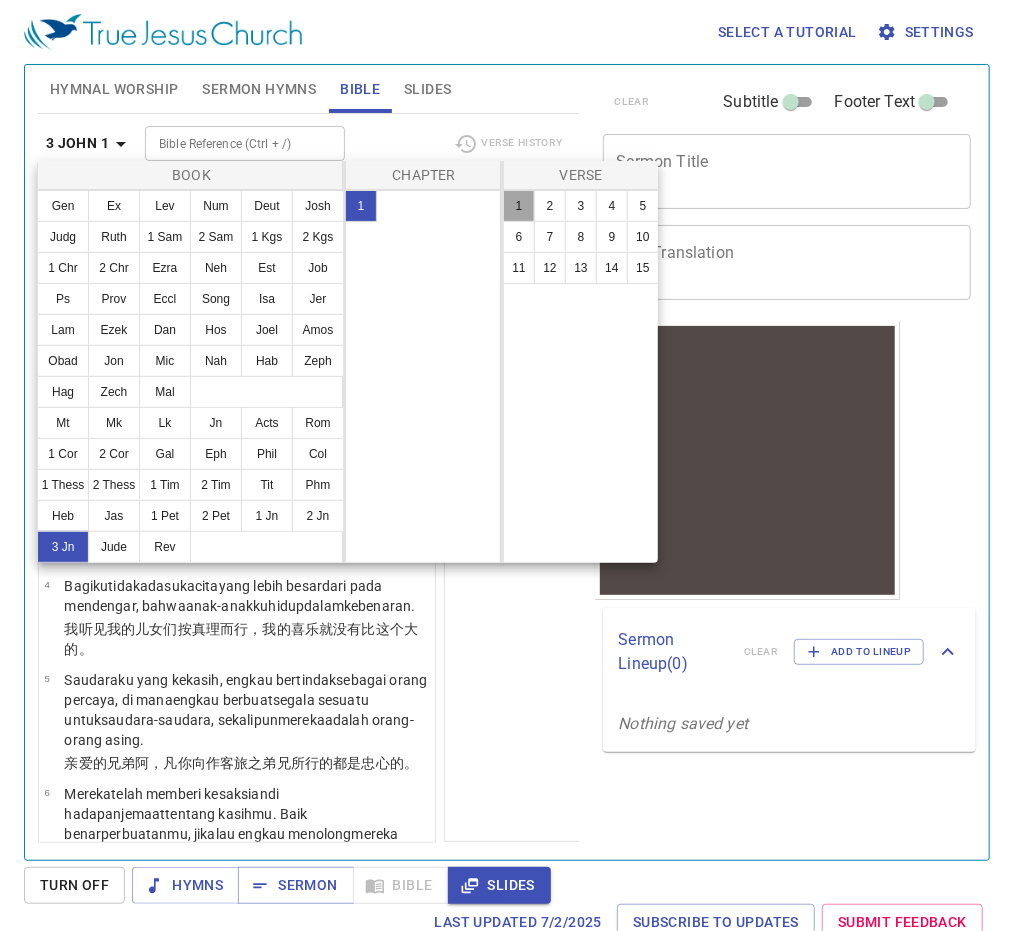 click on "1" at bounding box center (519, 206) 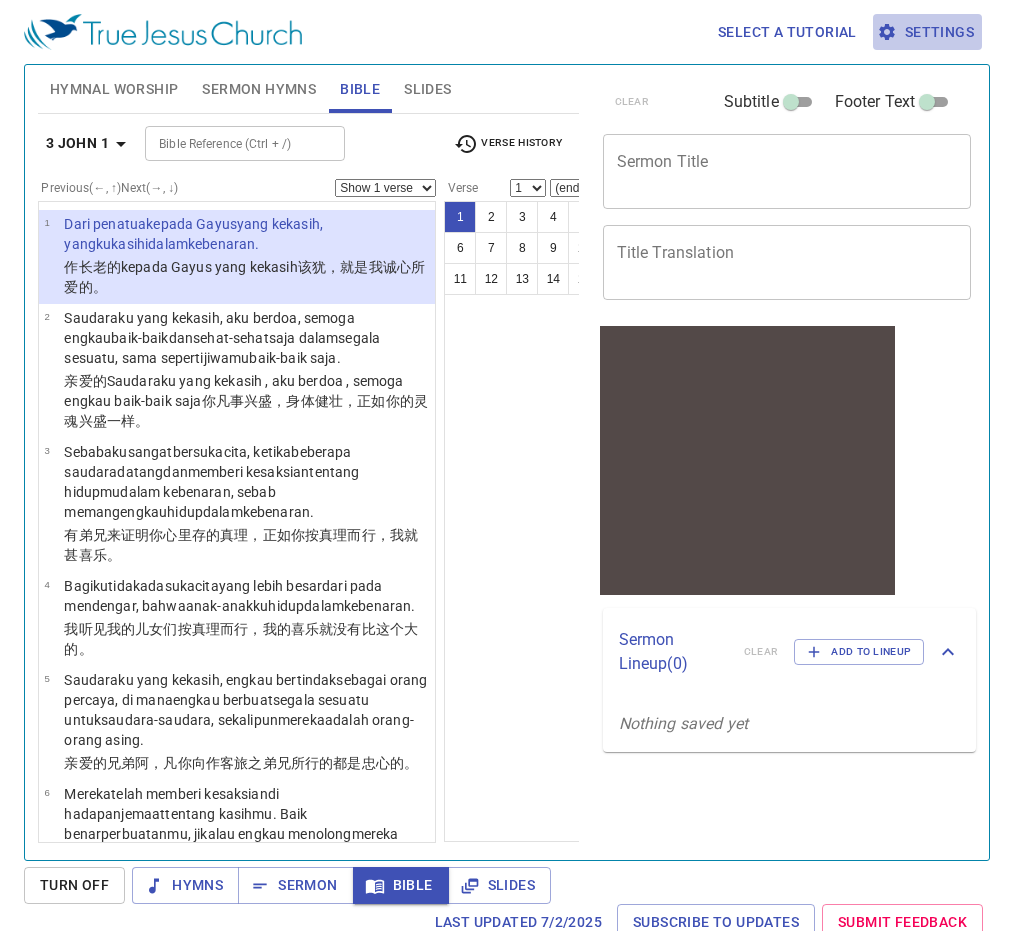 click on "Settings" at bounding box center (927, 32) 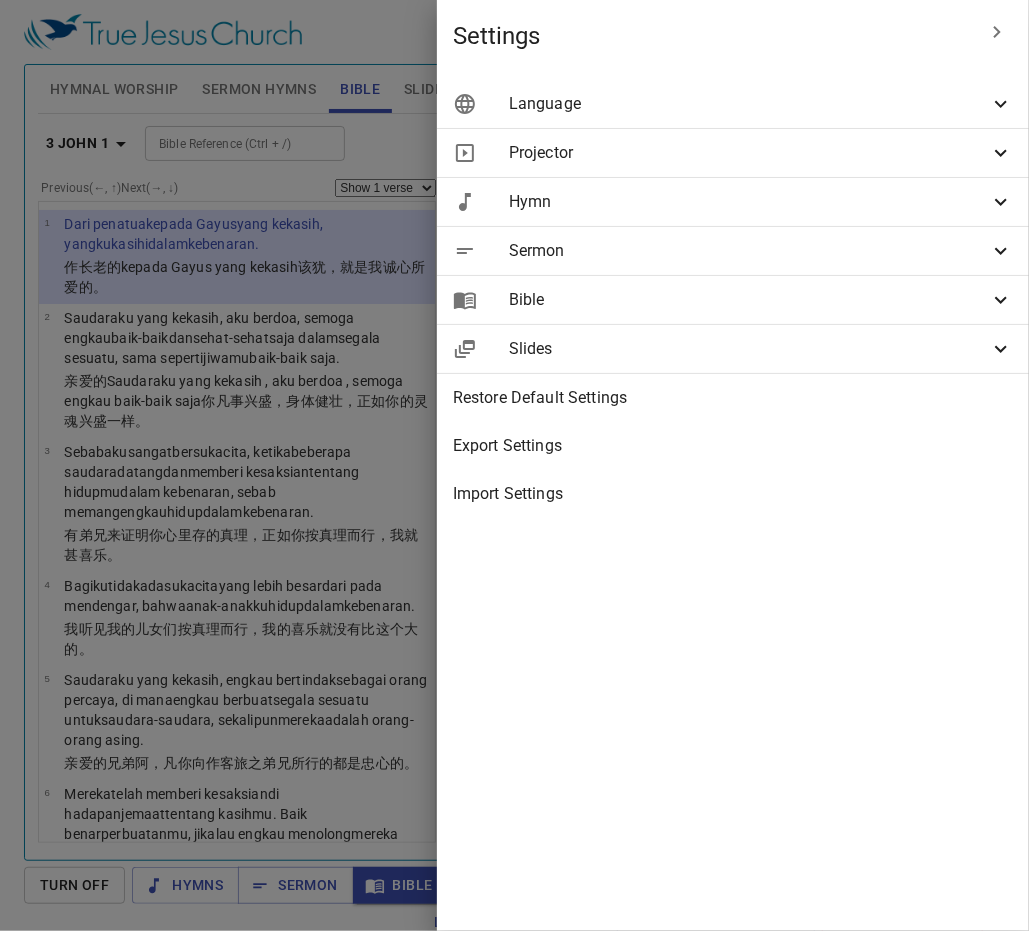 click on "Language" at bounding box center [749, 104] 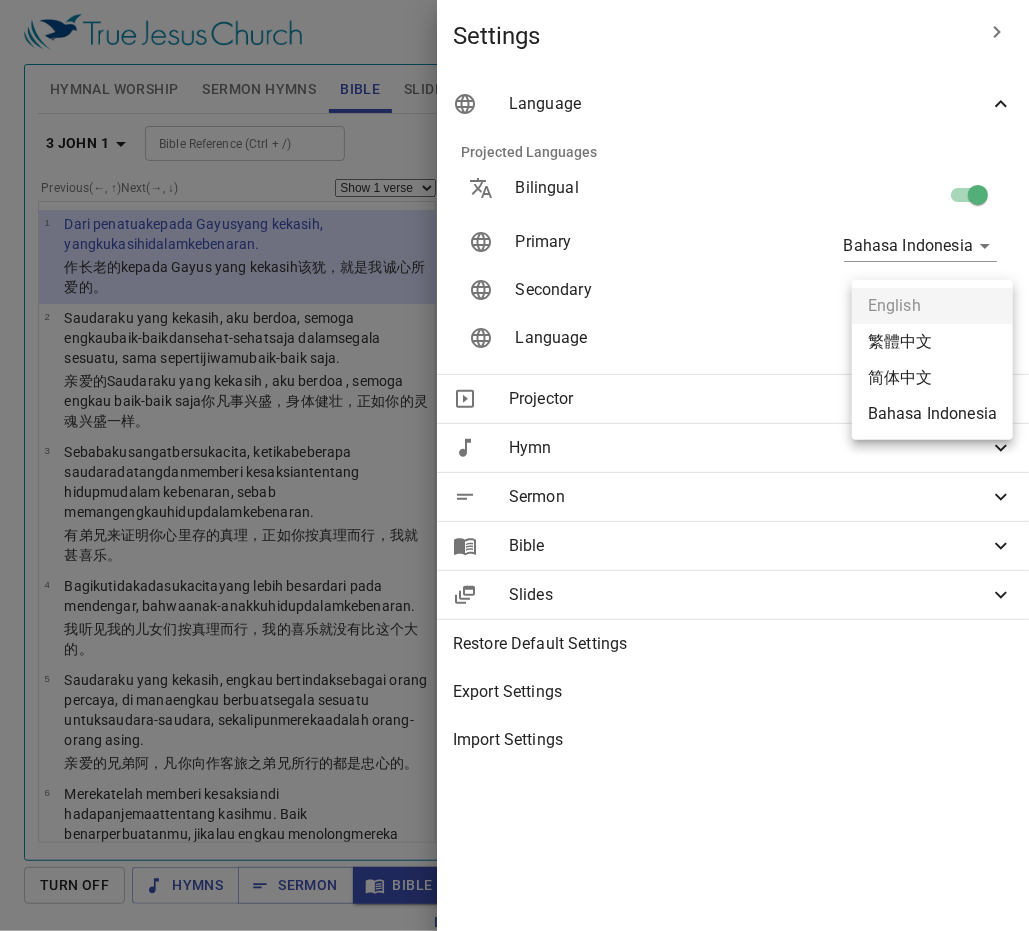 click on "Dari penatua kepada Gayus yang kekasih , yang kukasihi dalam kebenaran . Saudaraku yang kekasih , aku berdoa , semoga engkau baik-baik dan sehat-sehat saja dalam segala sesuatu , sama seperti jiwamu baik-baik saja . Sebab aku sangat bersukacita , ketika beberapa saudara datang dan memberi kesaksian tentang hidupmu dalam kebenaran , sebab memang engkau hidup dalam kebenaran ." at bounding box center [514, 465] 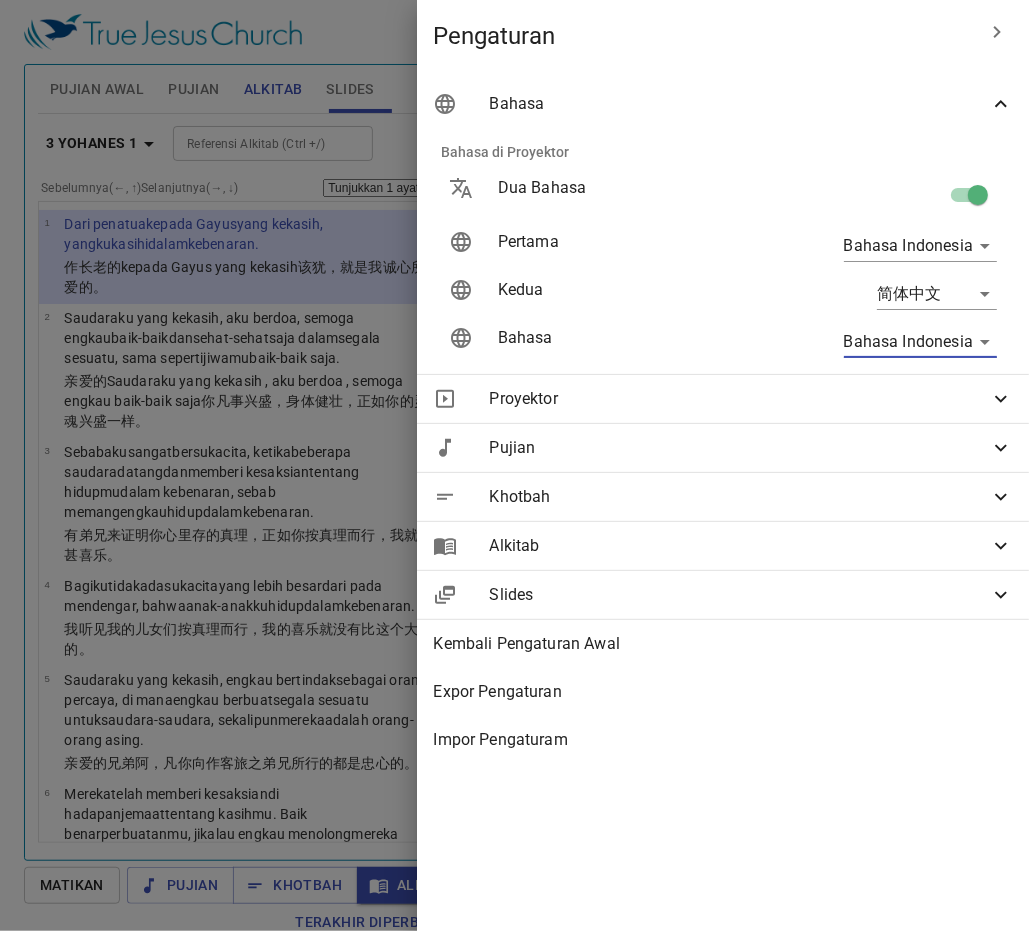 click at bounding box center (514, 465) 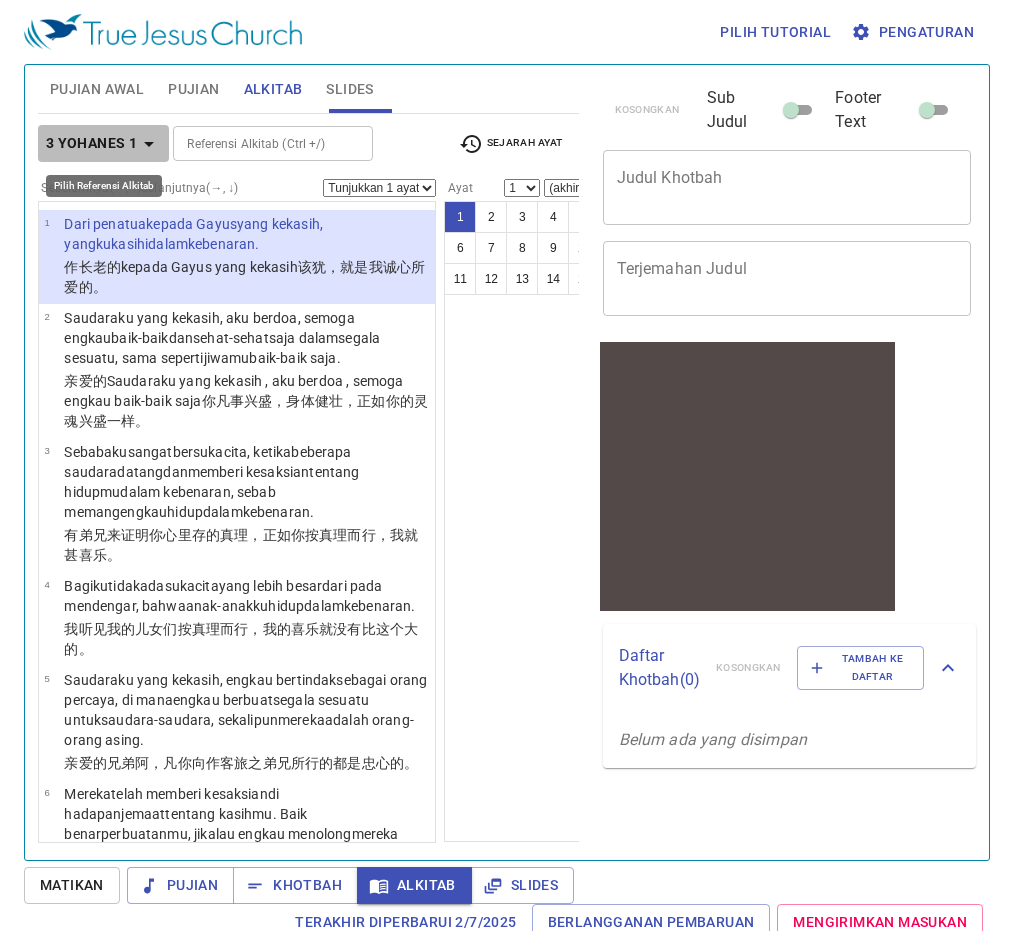 click on "3 Yohanes 1" at bounding box center (91, 143) 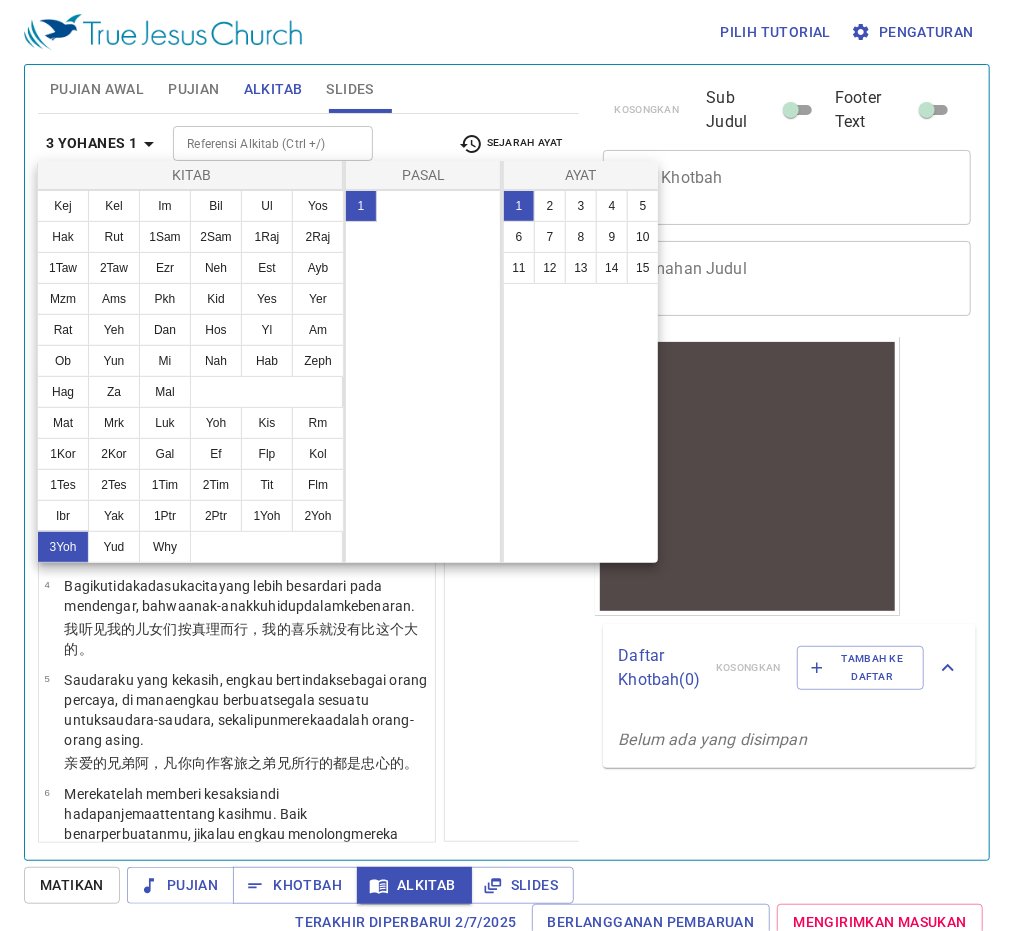 click on "3Yoh" at bounding box center (63, 547) 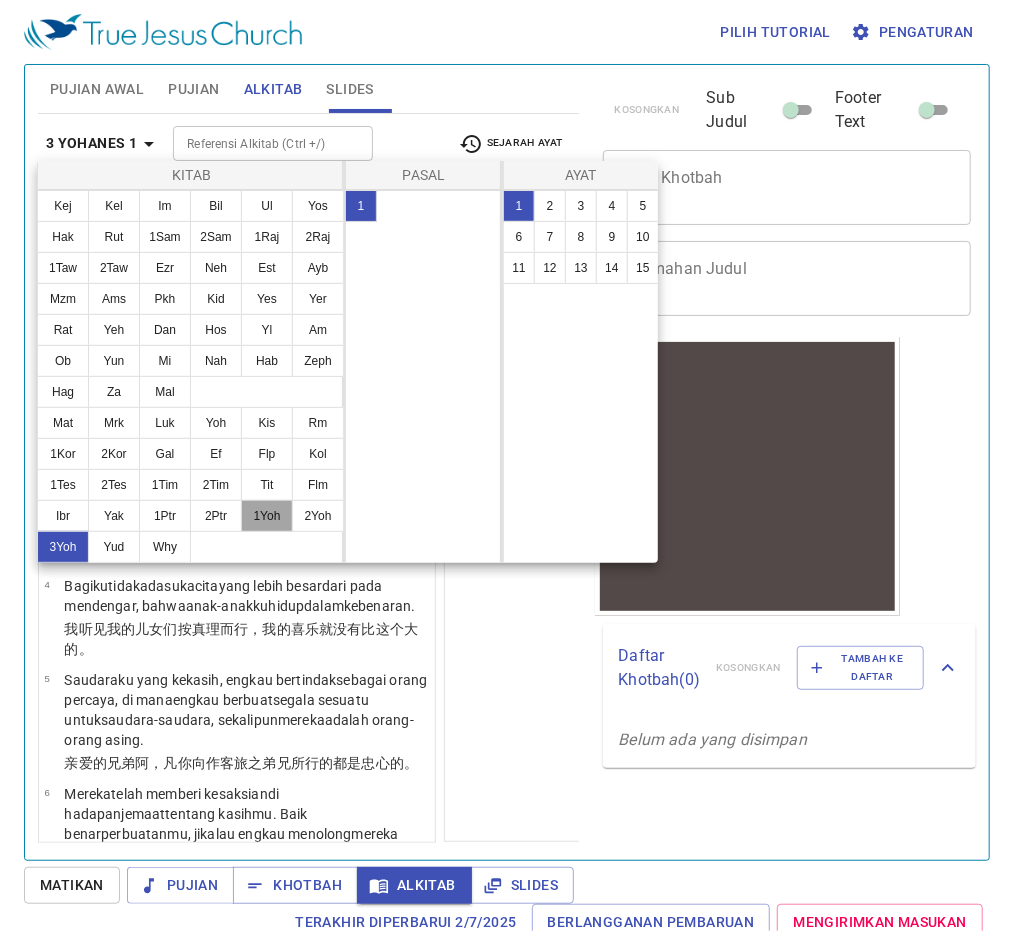 click on "1Yoh" at bounding box center [267, 516] 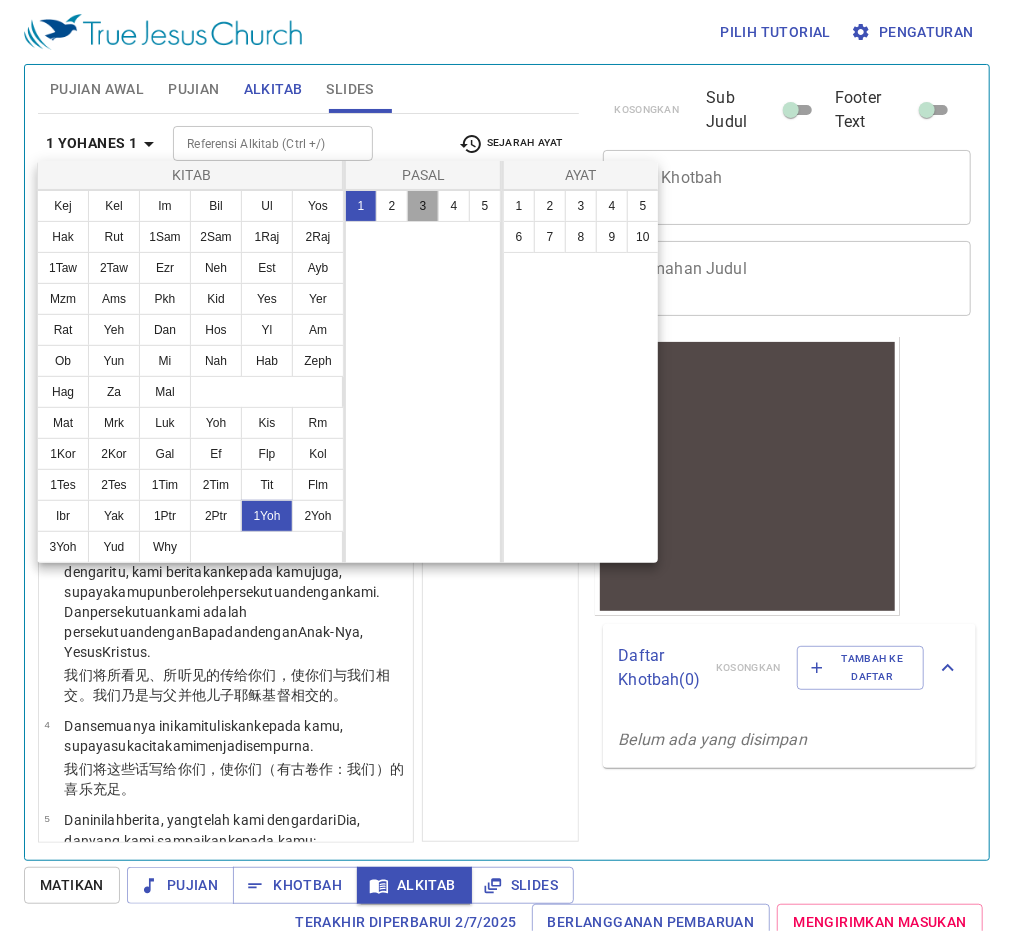 click on "3" at bounding box center (423, 206) 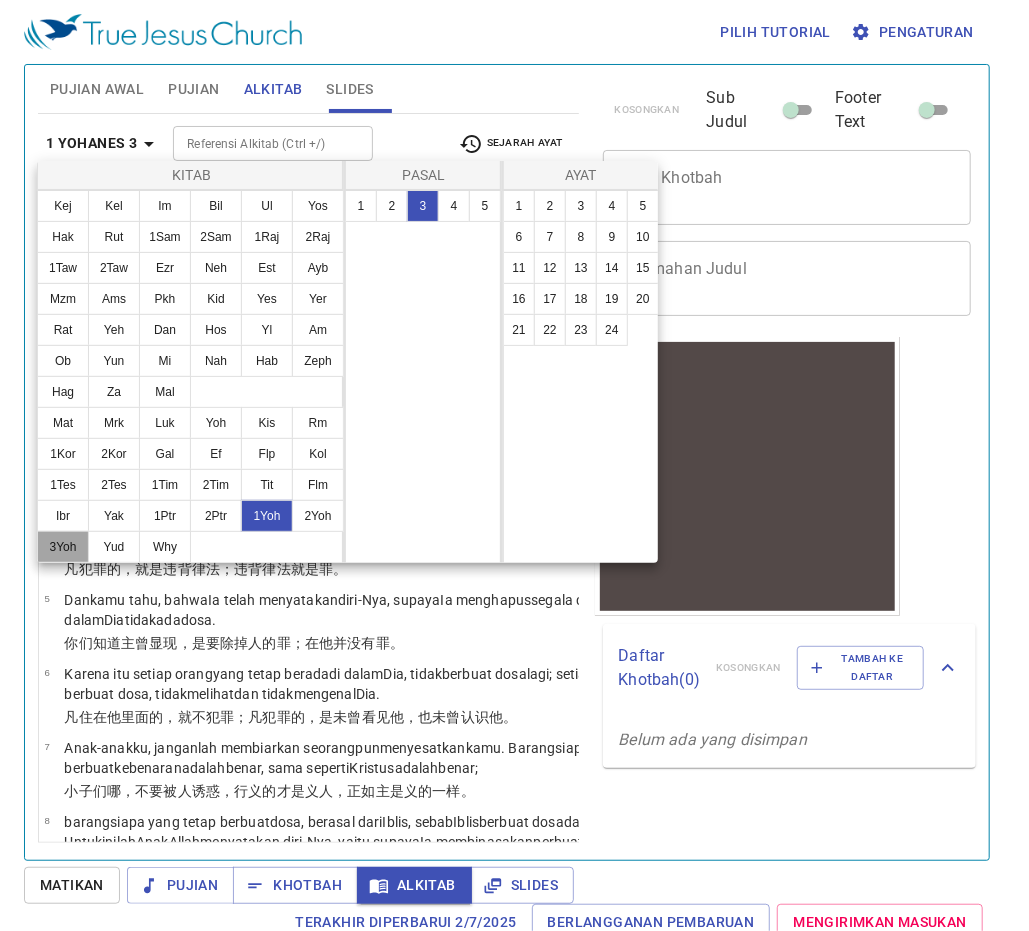 click on "3Yoh" at bounding box center (63, 547) 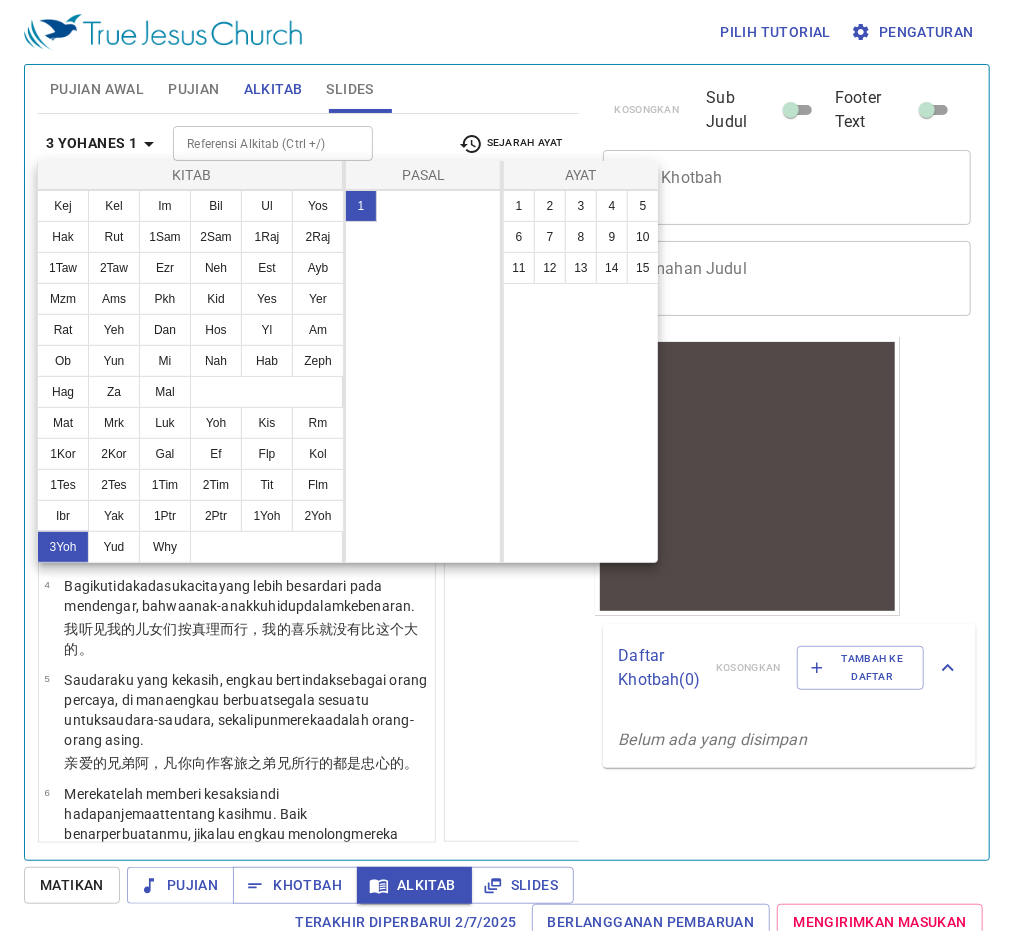 click at bounding box center (514, 465) 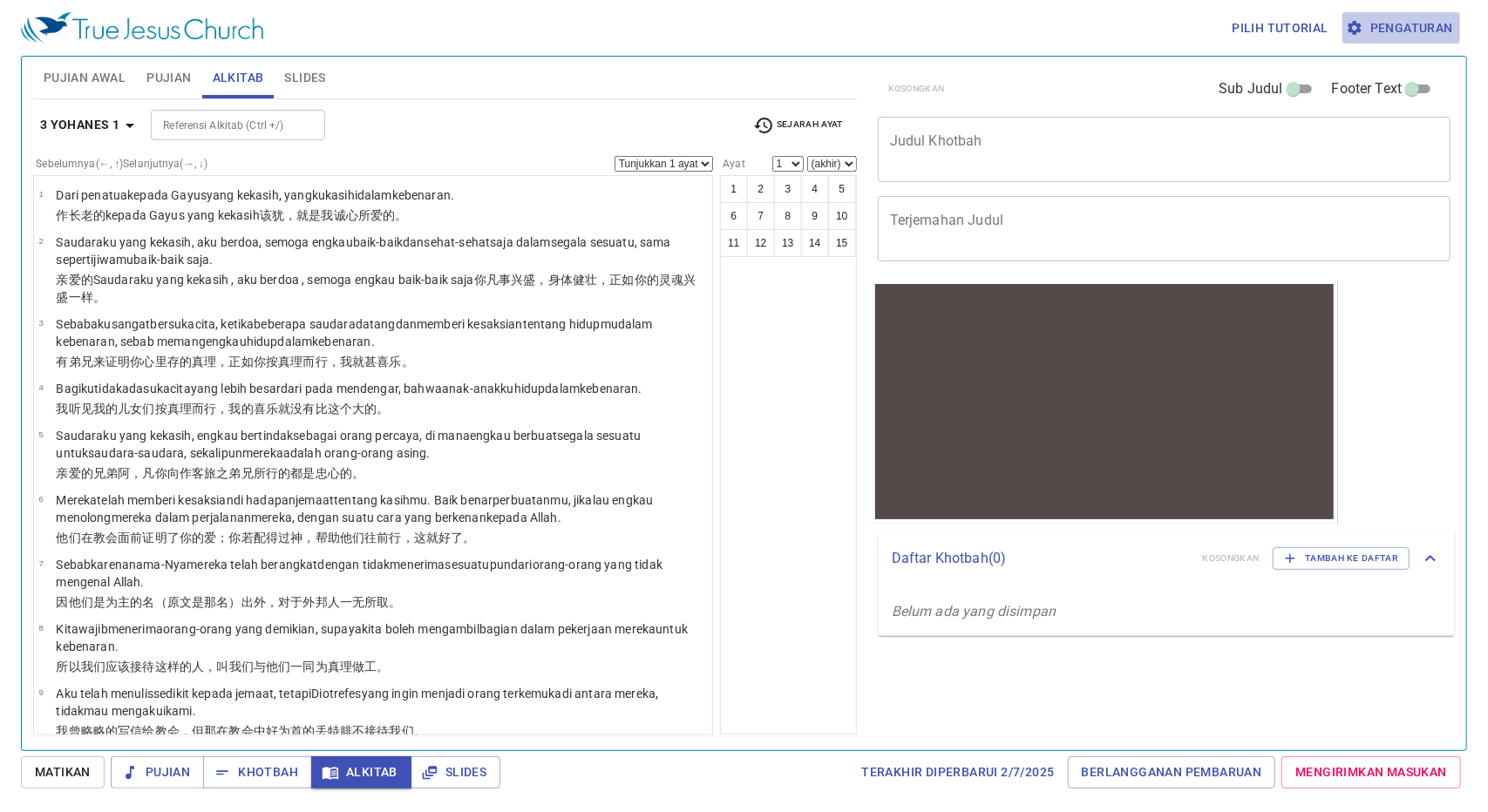 click on "Pengaturan" at bounding box center [1401, 28] 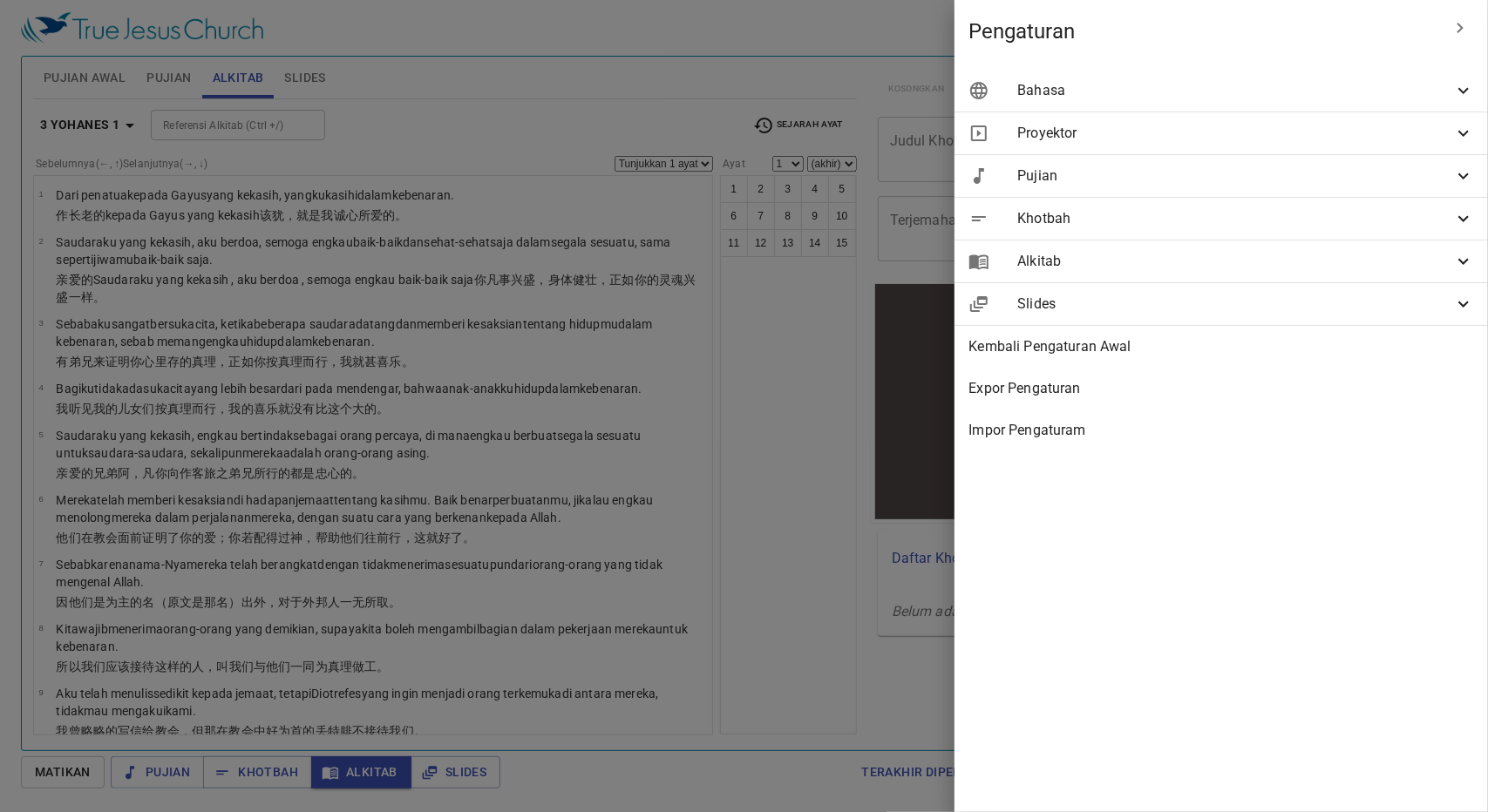 click at bounding box center [744, 406] 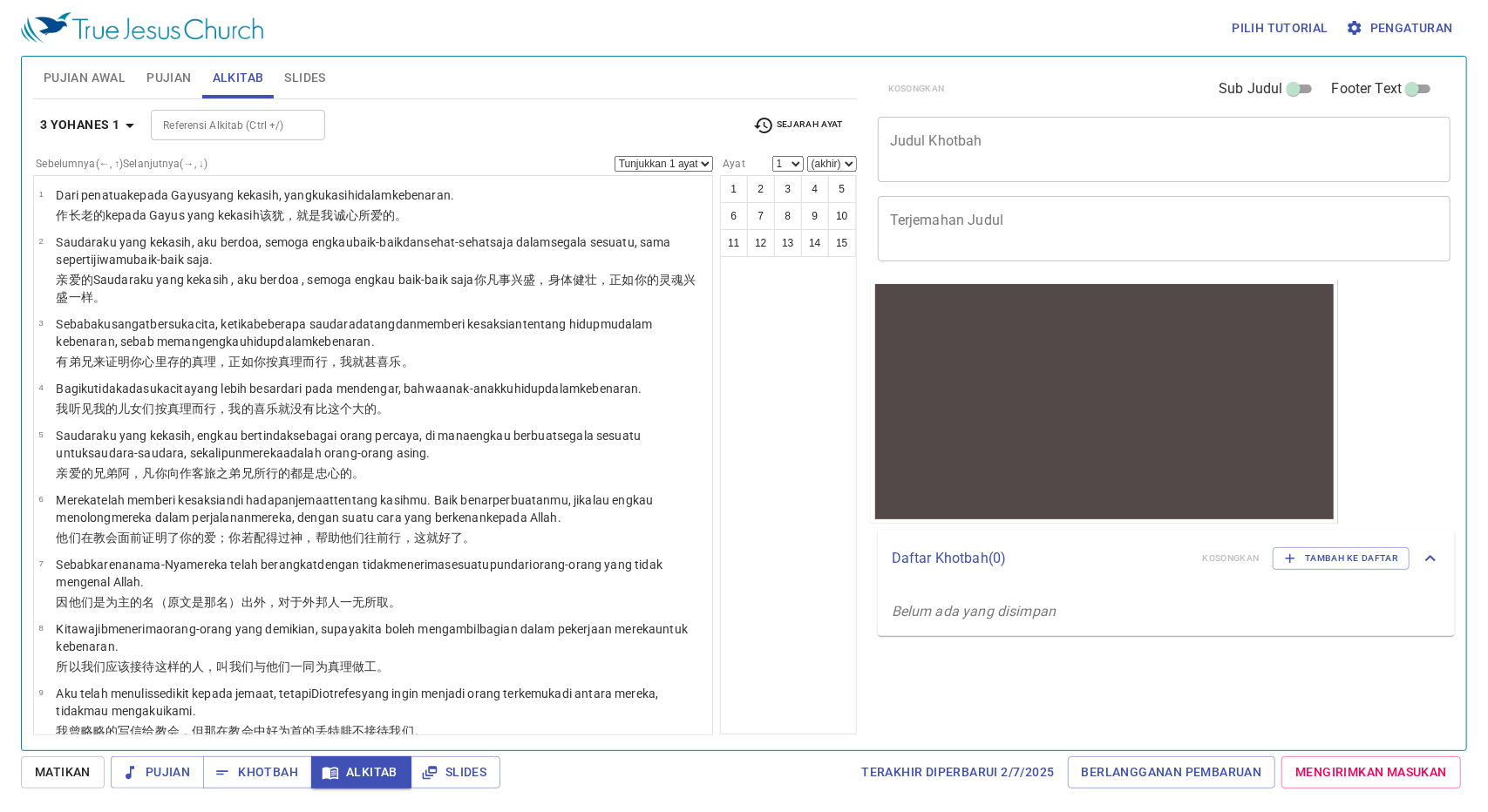 click on "Pengaturan" at bounding box center (1401, 28) 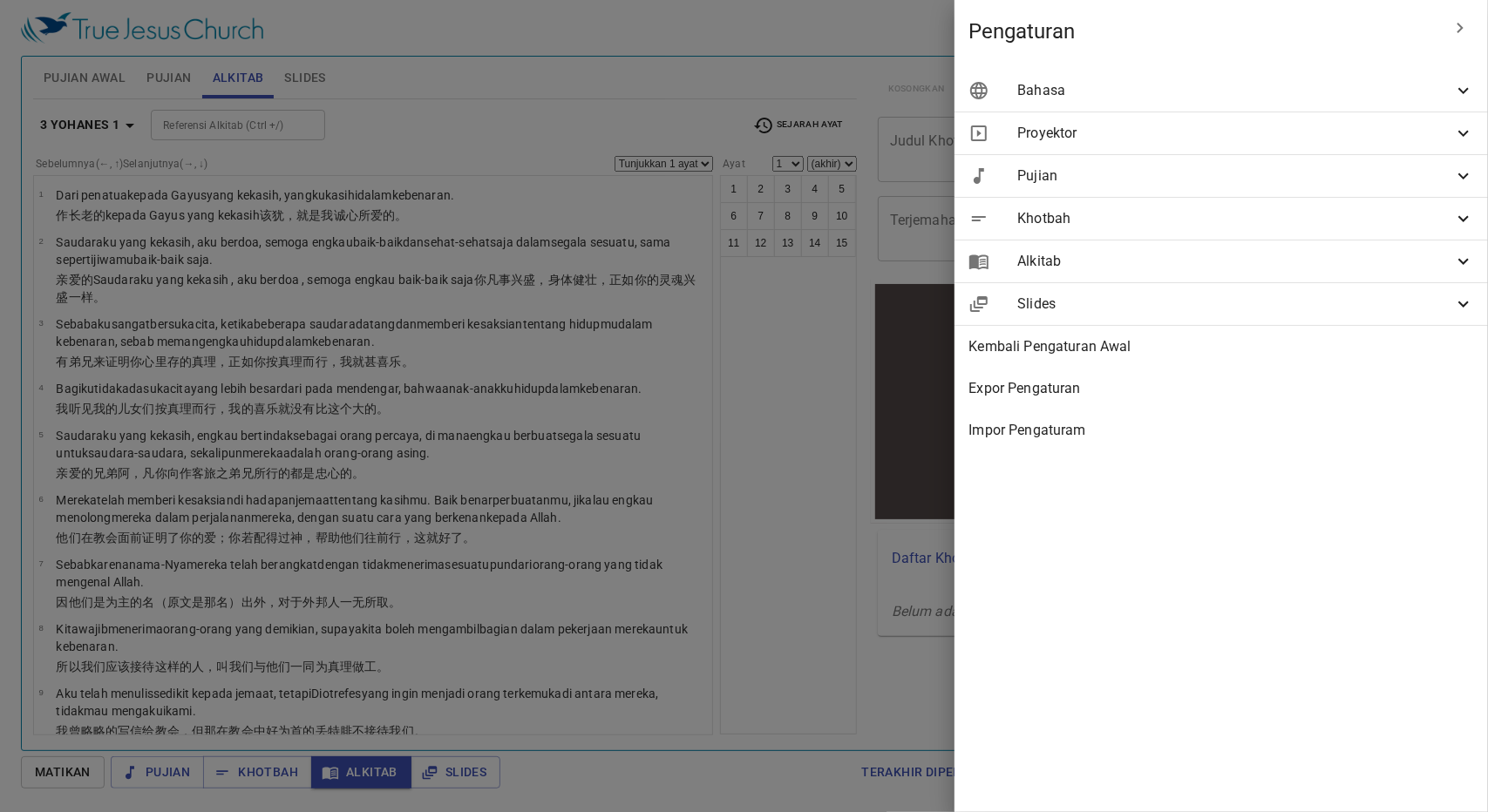 click at bounding box center [744, 406] 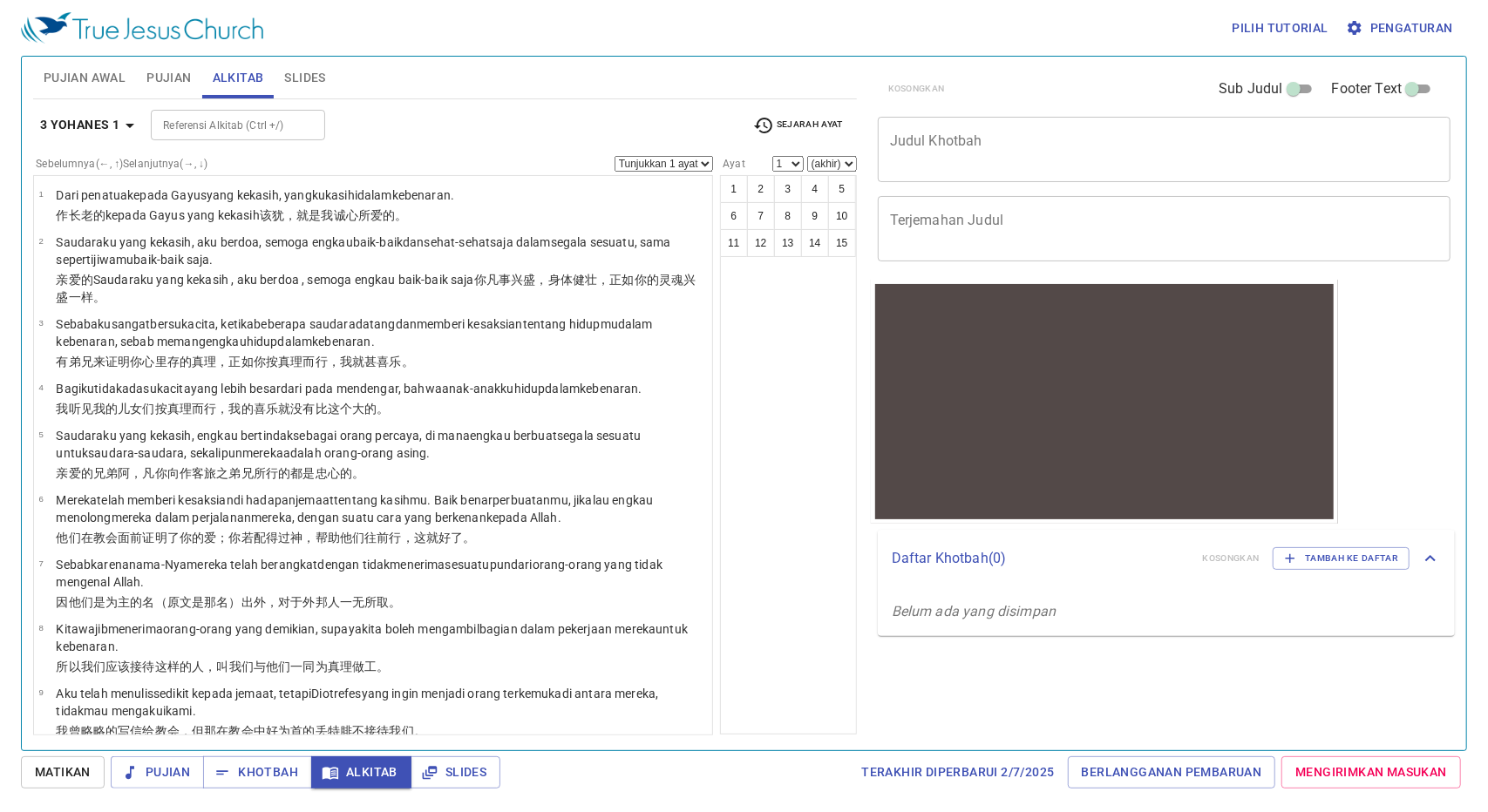 click on "Pengaturan" at bounding box center (1401, 28) 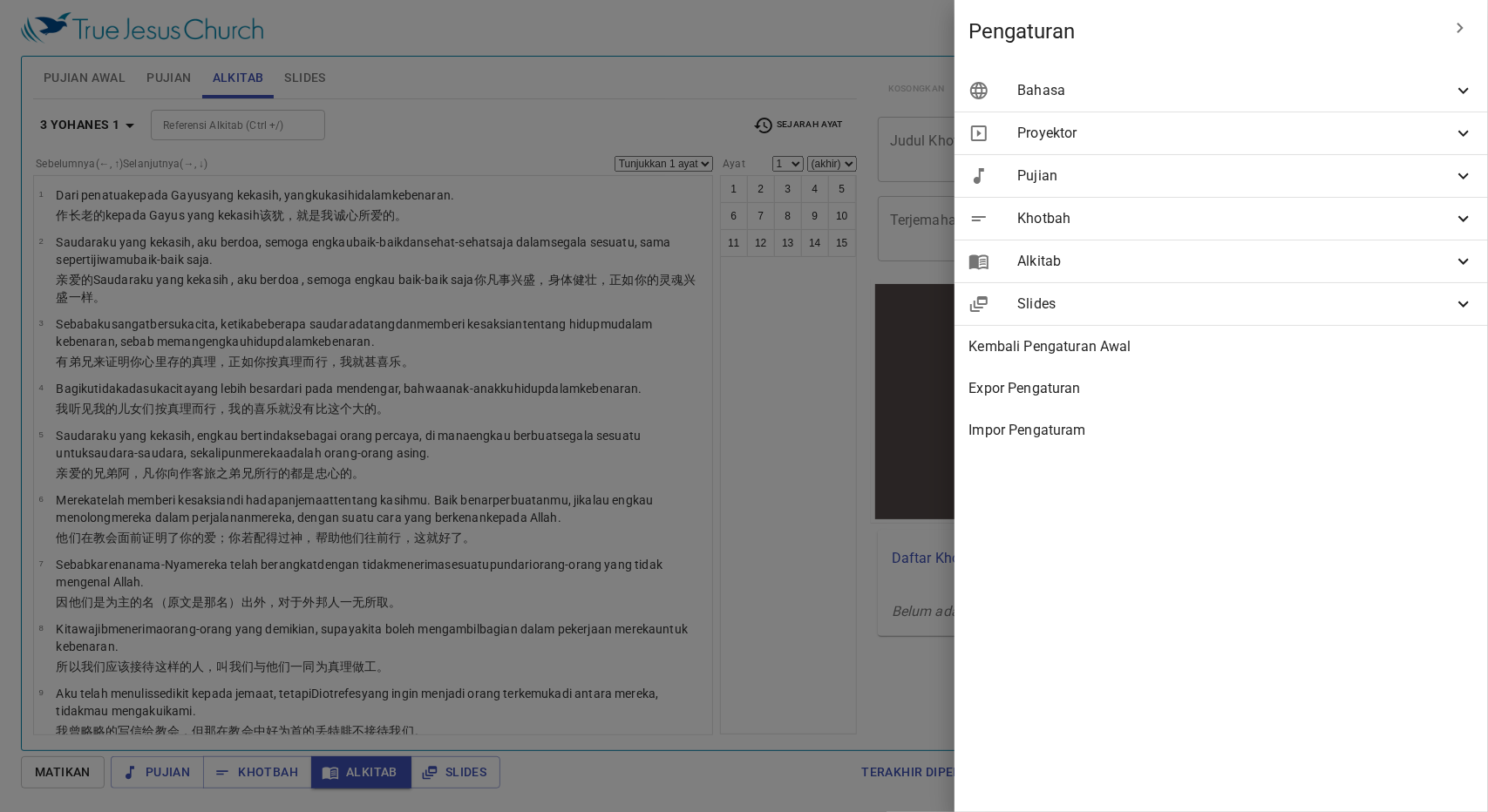 click on "Bahasa" at bounding box center (1221, 91) 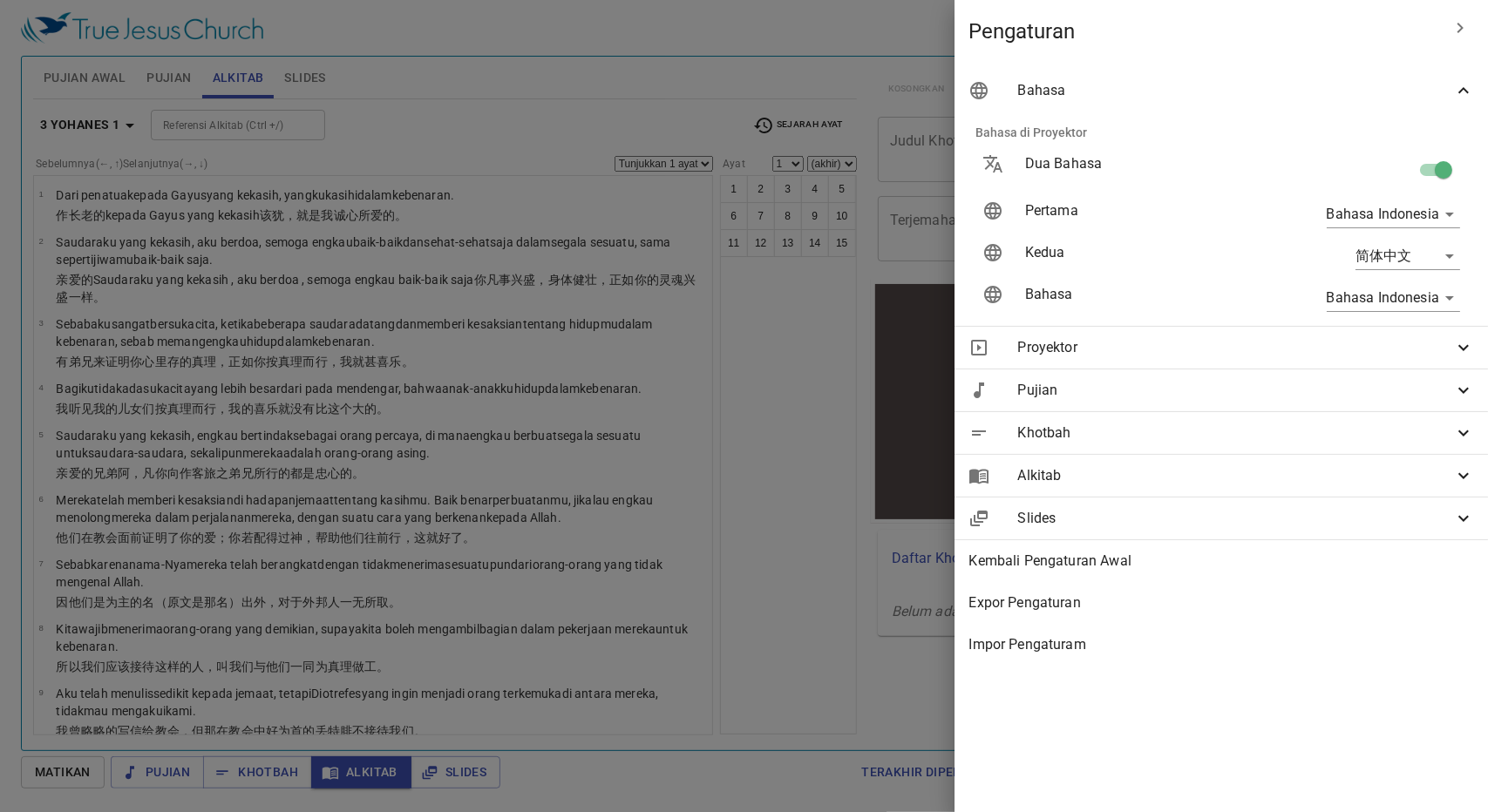 click on "Dari penatua kepada Gayus yang kekasih , yang kukasihi dalam kebenaran . Saudaraku yang kekasih , aku berdoa , semoga engkau baik-baik dan sehat-sehat saja dalam segala sesuatu , sama seperti jiwamu baik-baik saja . Sebab aku sangat bersukacita , ketika beberapa saudara datang dan memberi kesaksian tentang hidupmu dalam kebenaran , sebab memang engkau hidup dalam kebenaran ." at bounding box center [744, 406] 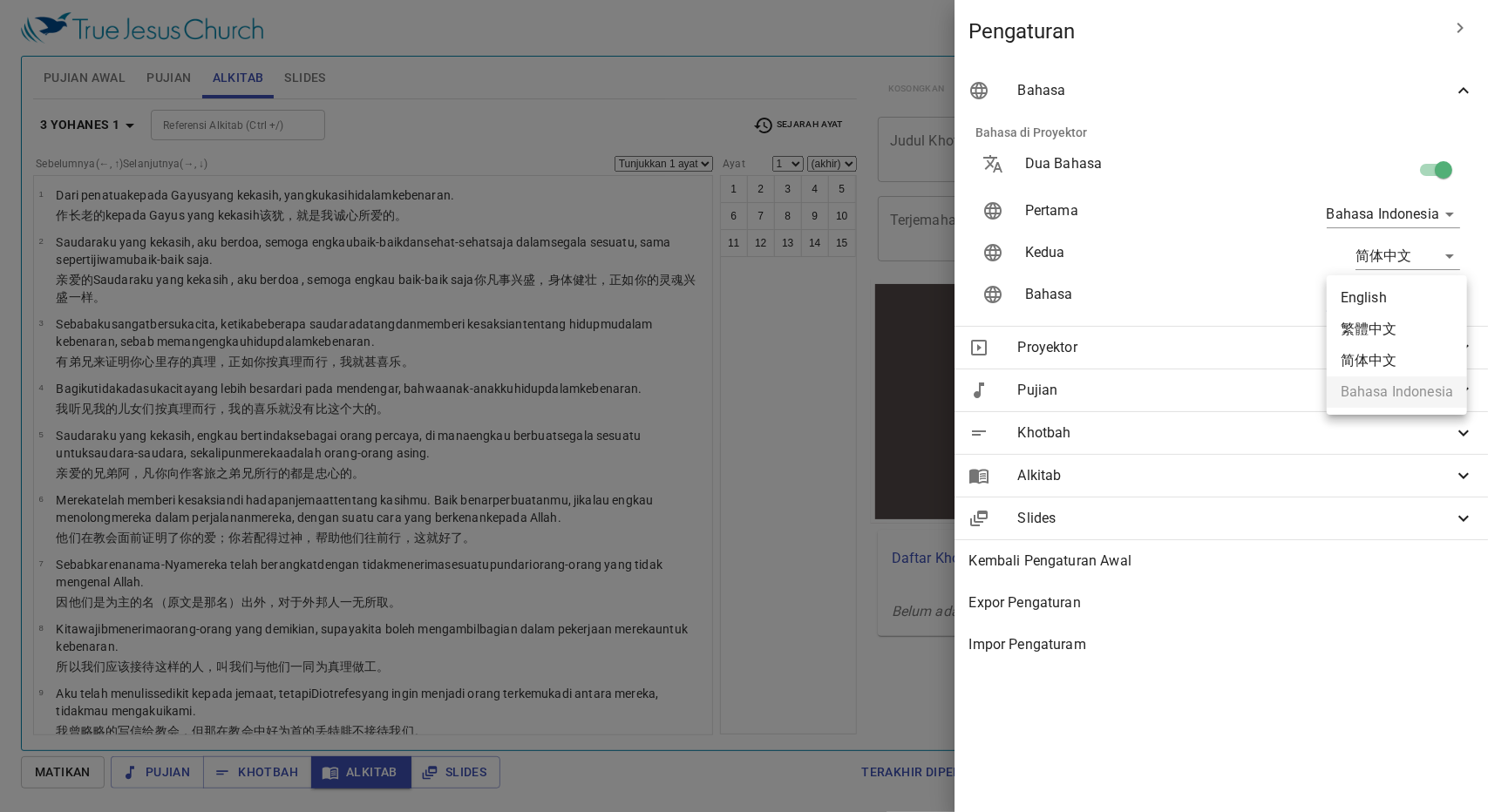 click on "English" at bounding box center (1396, 298) 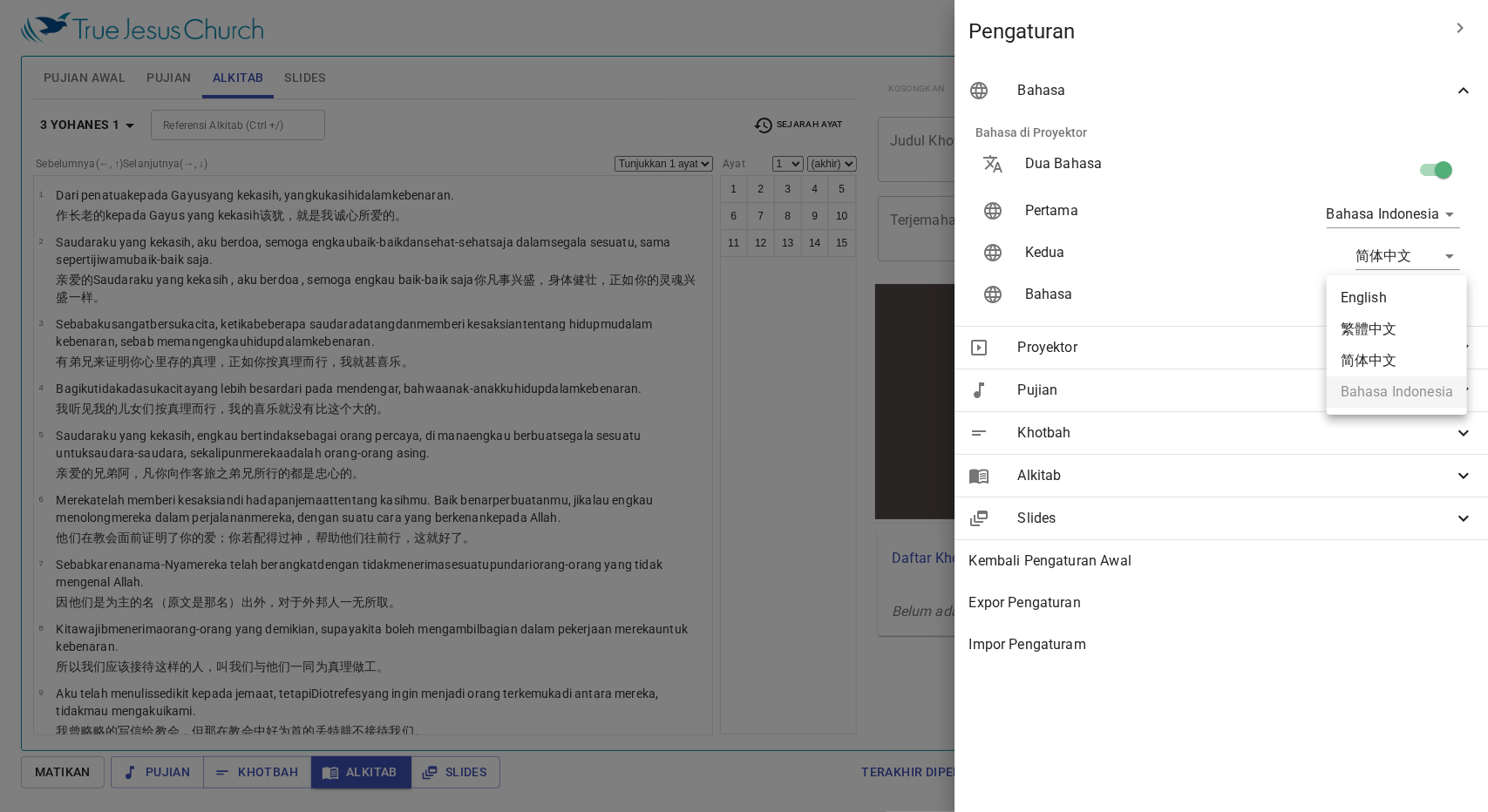 type on "en" 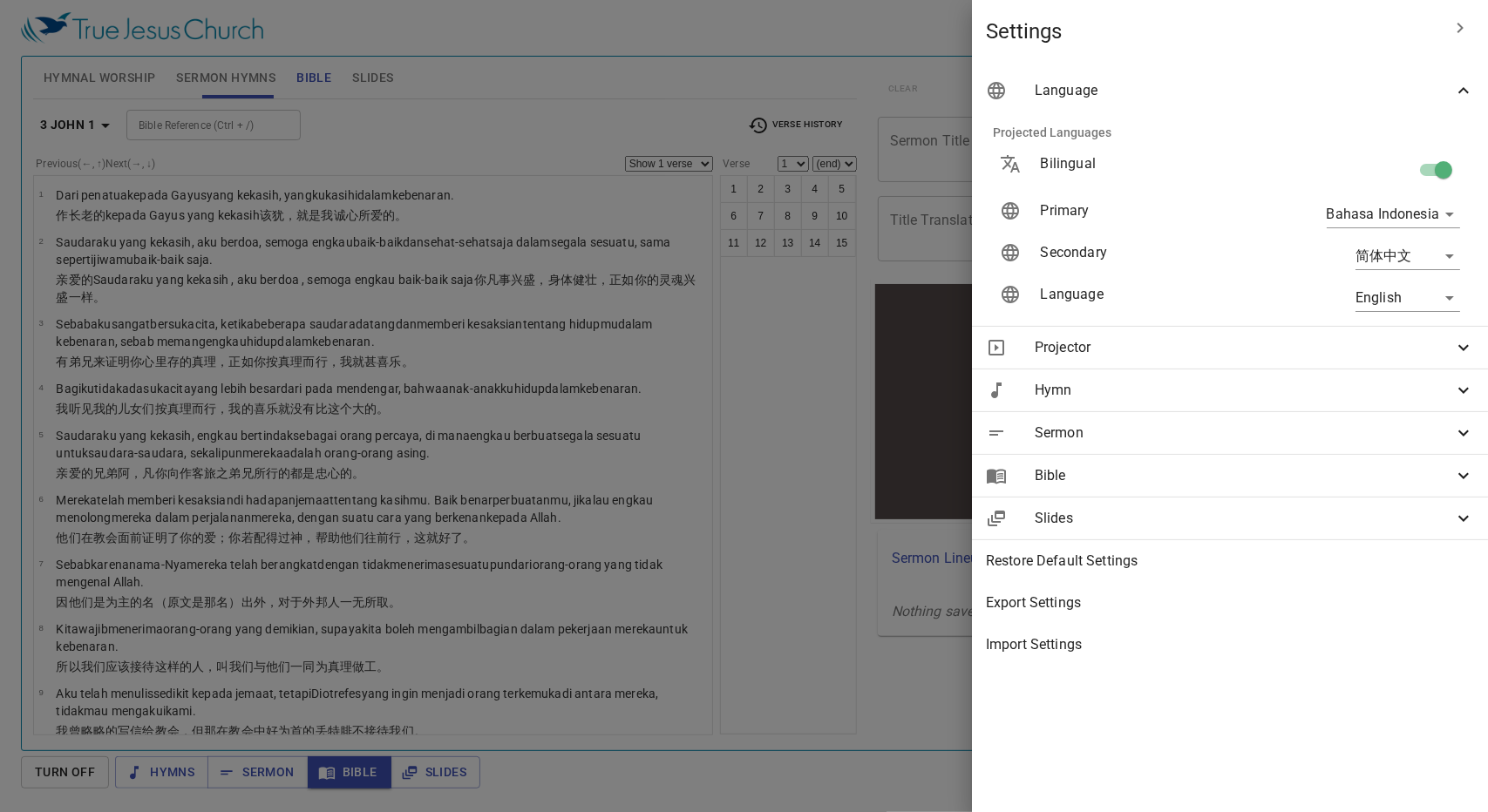 click at bounding box center (744, 406) 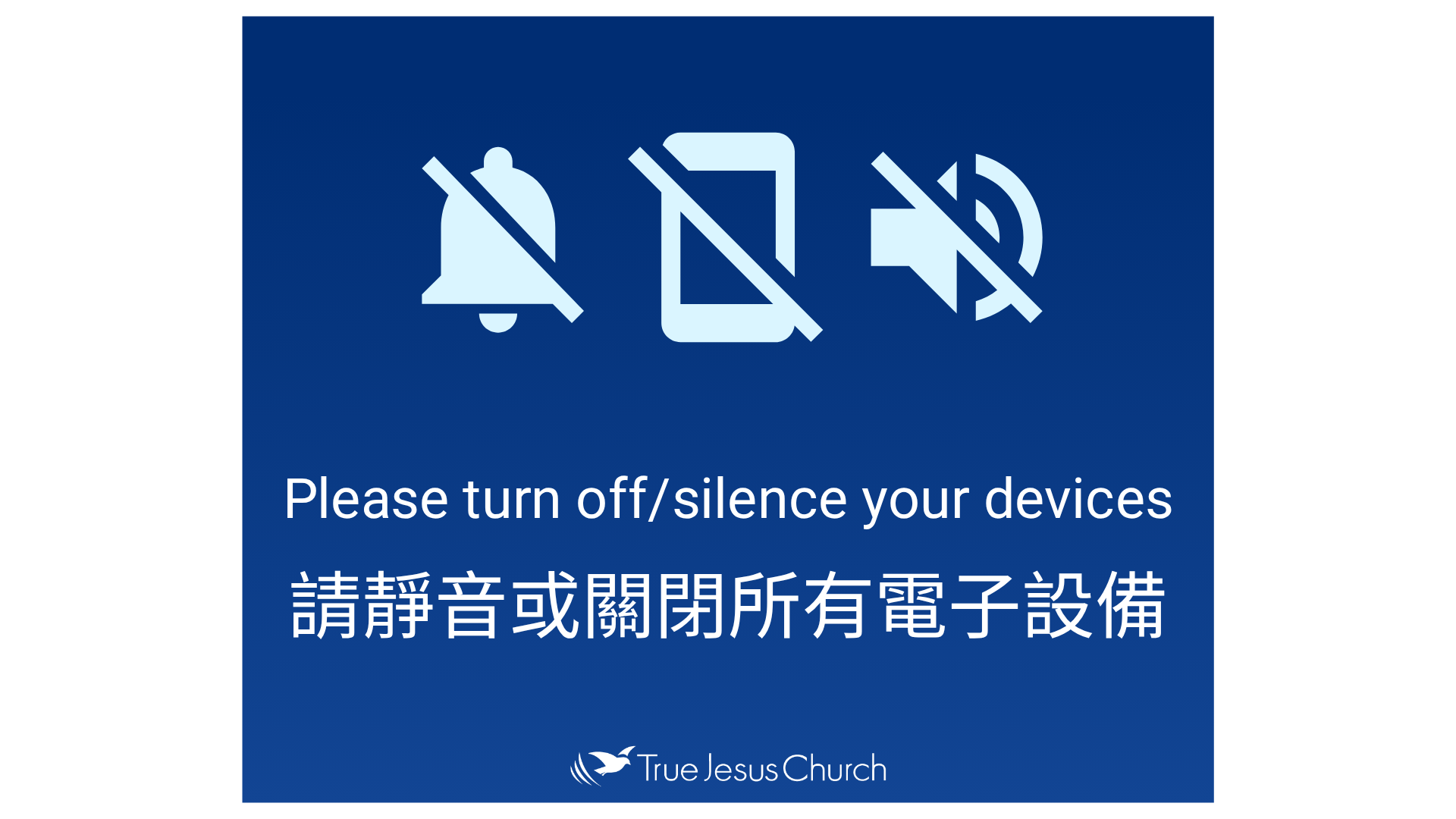 scroll, scrollTop: 0, scrollLeft: 0, axis: both 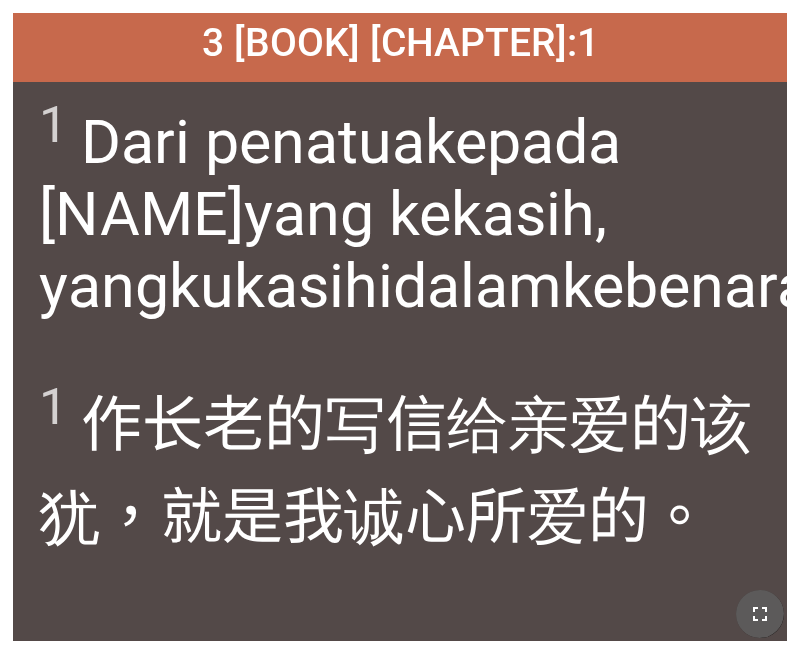 click at bounding box center [760, 614] 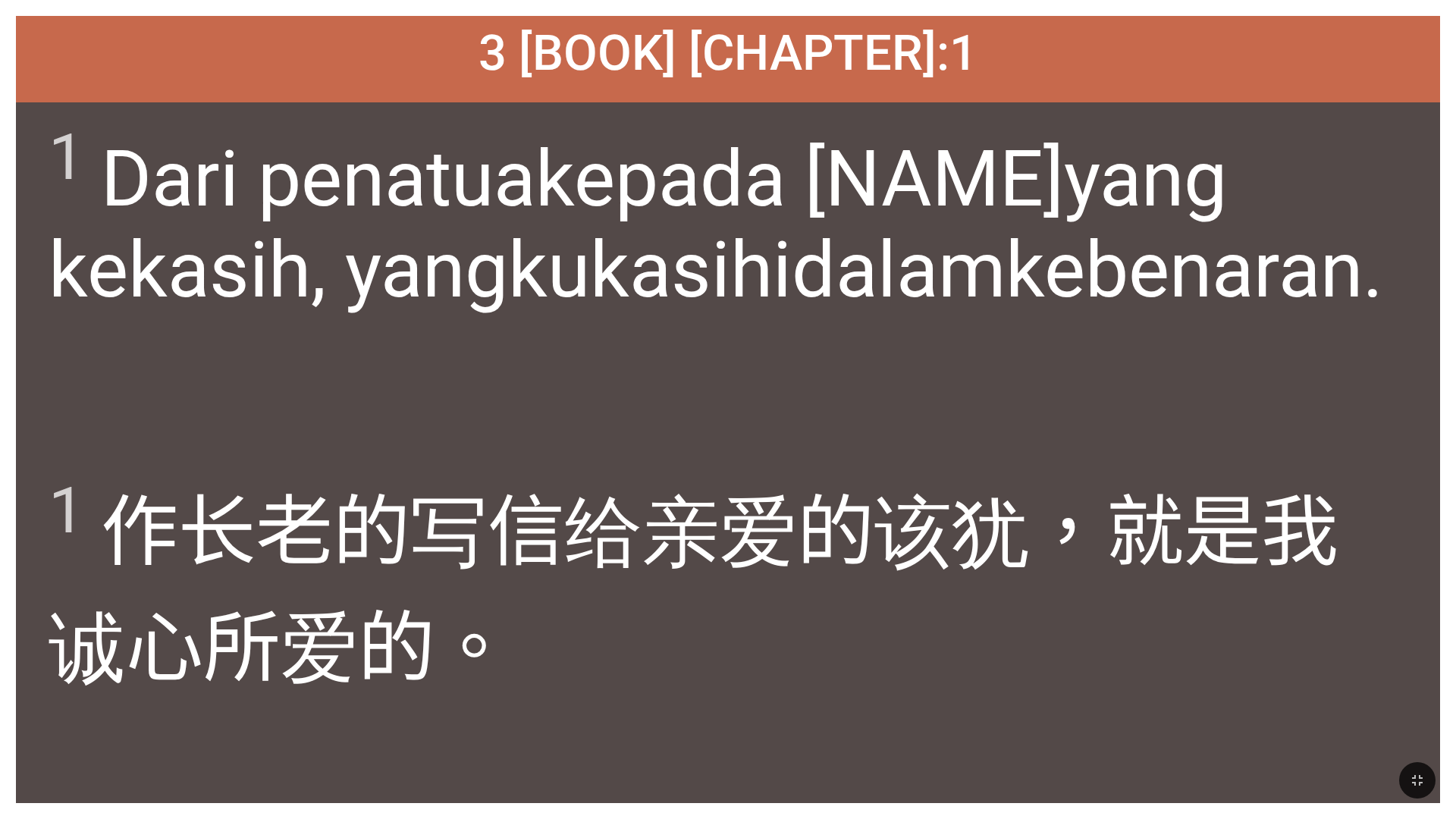 click at bounding box center [728, 780] 